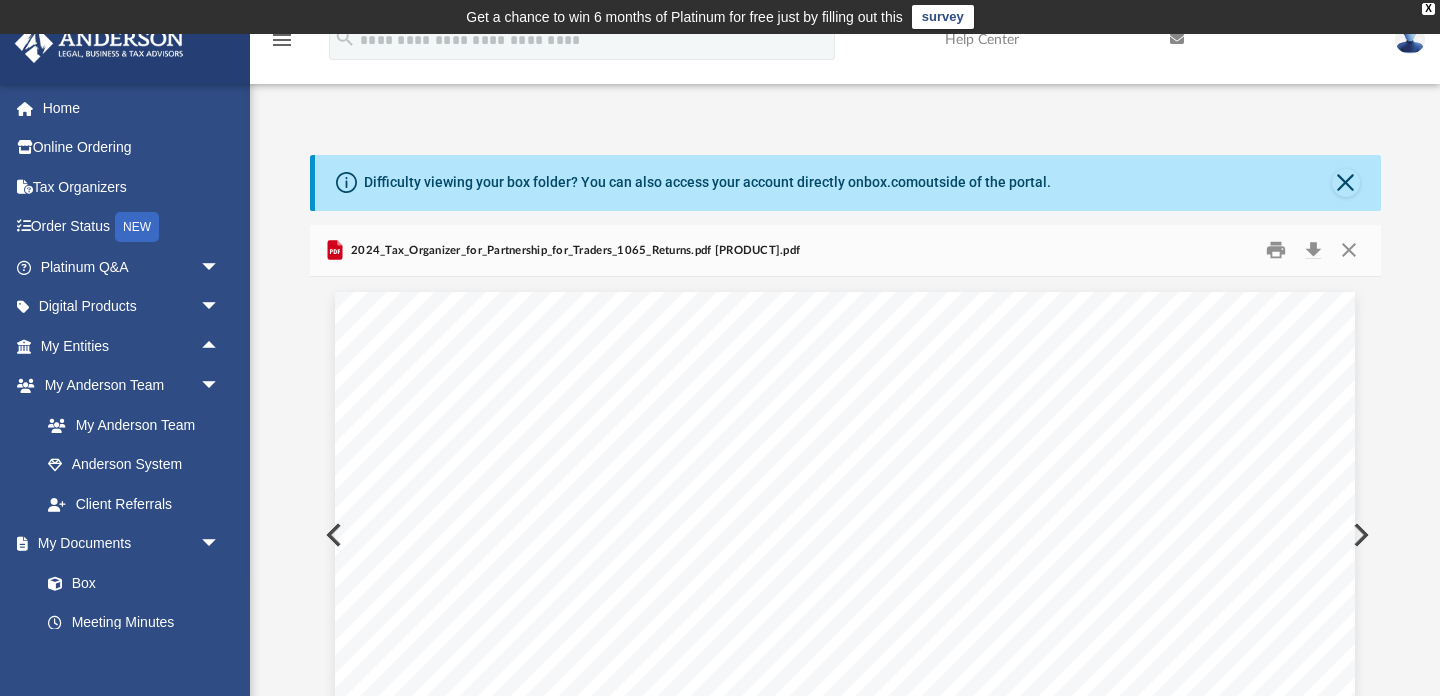 scroll, scrollTop: 0, scrollLeft: 0, axis: both 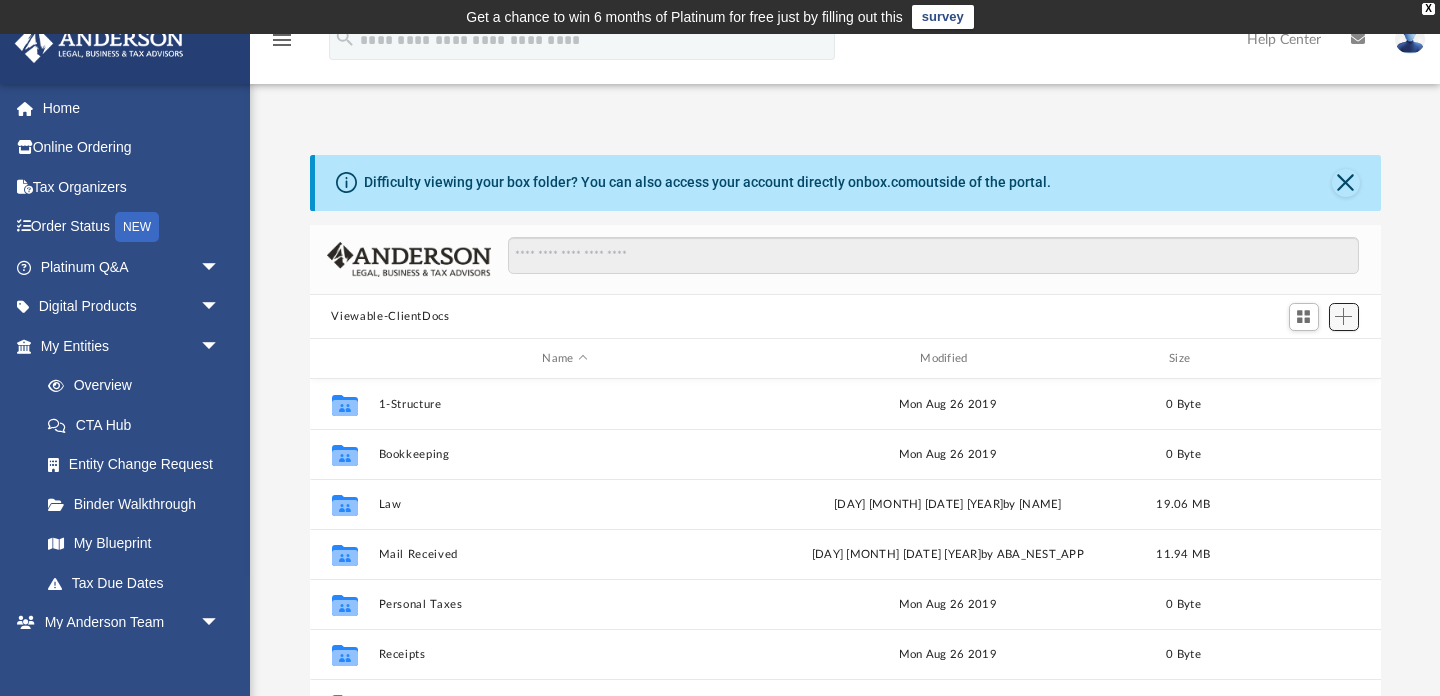 click at bounding box center [1343, 316] 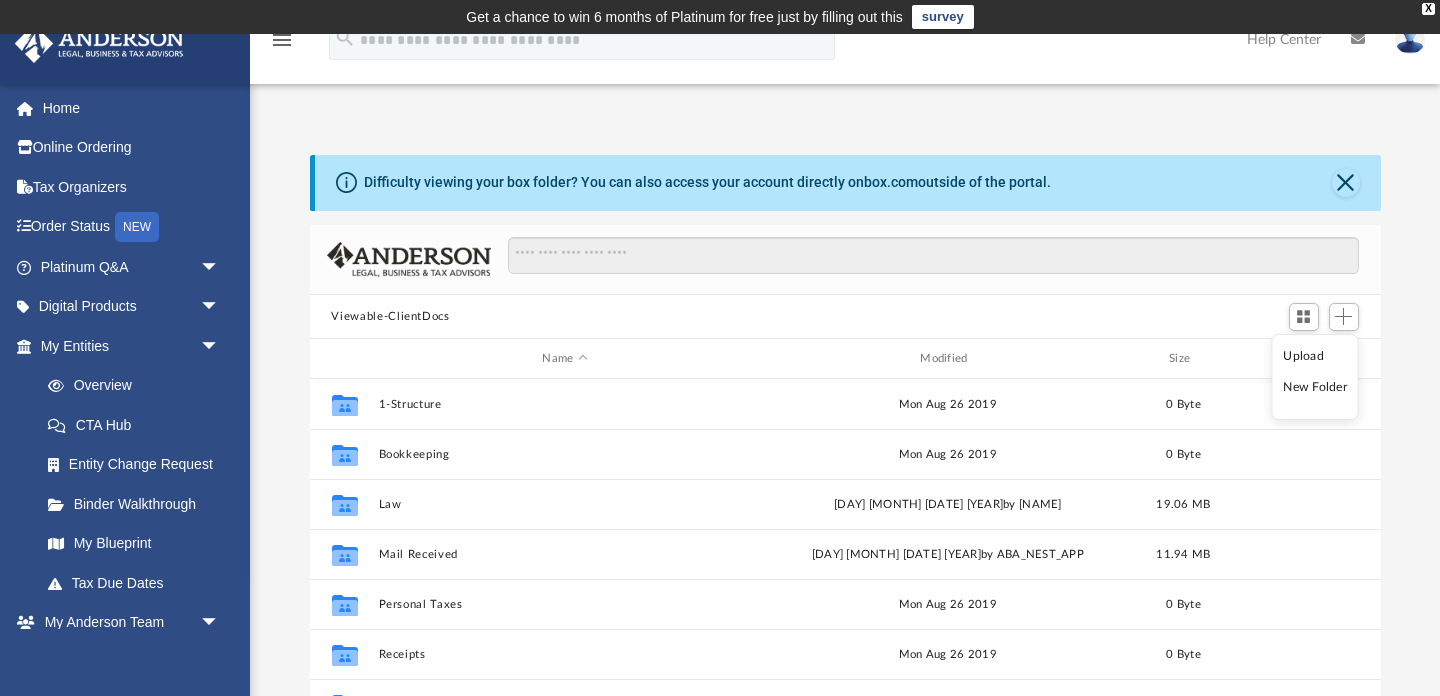 click on "Upload" at bounding box center (1315, 356) 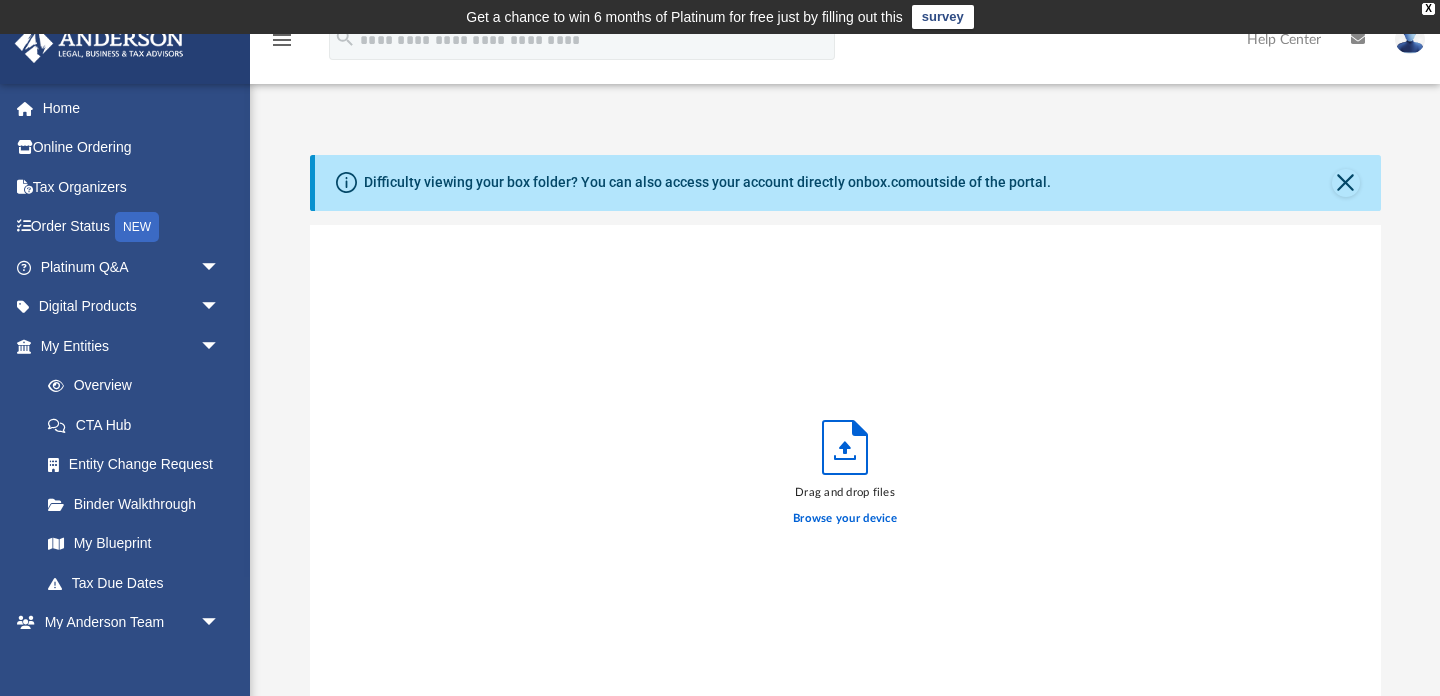 scroll, scrollTop: 1, scrollLeft: 1, axis: both 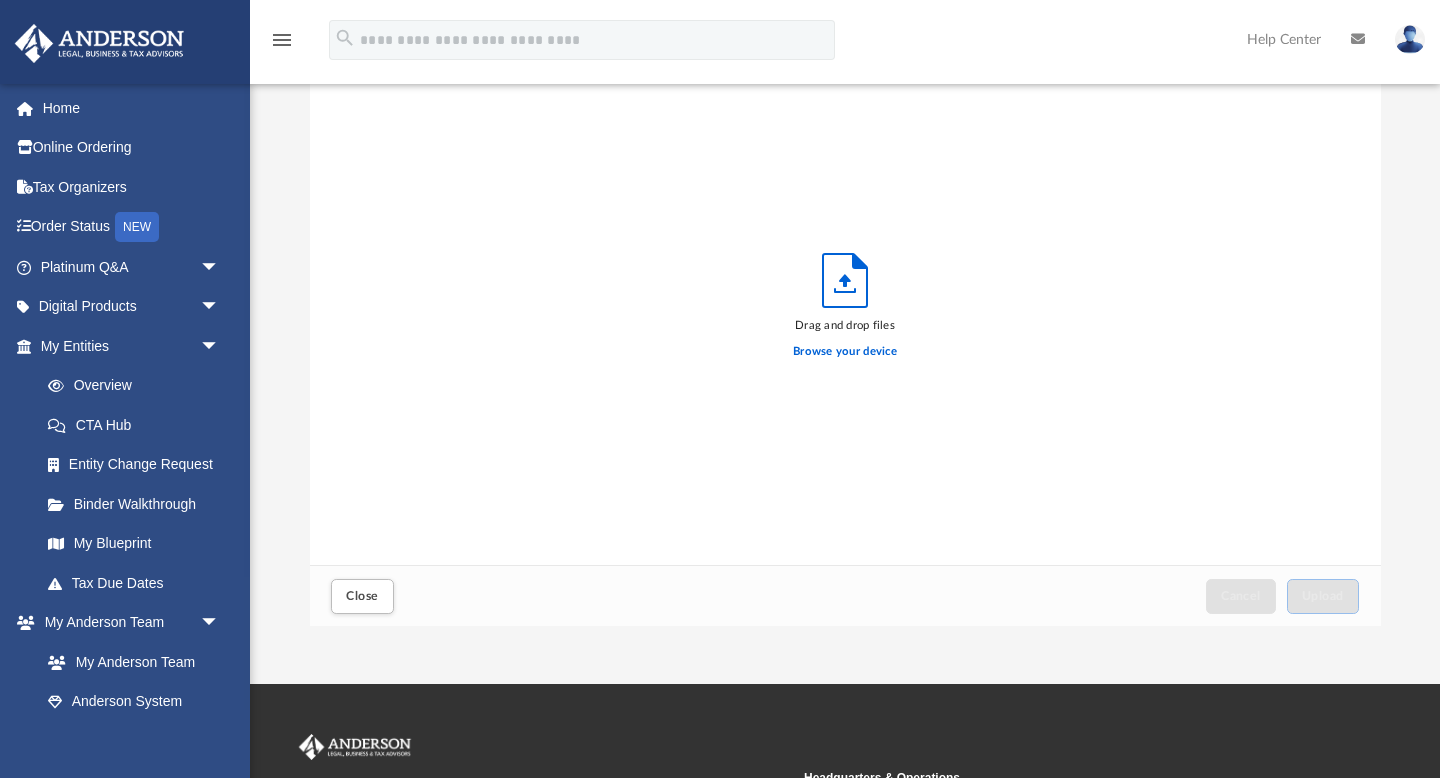 drag, startPoint x: 1430, startPoint y: 378, endPoint x: 1377, endPoint y: 394, distance: 55.362442 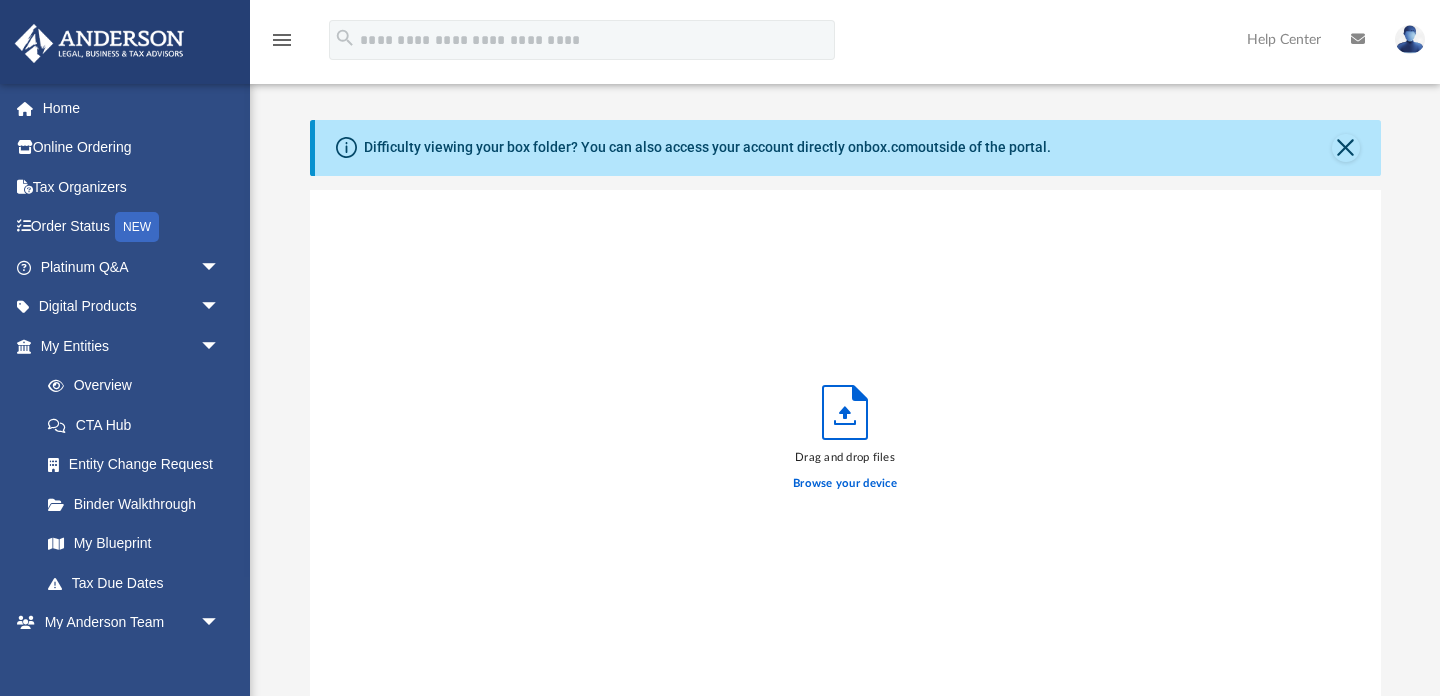 scroll, scrollTop: 0, scrollLeft: 0, axis: both 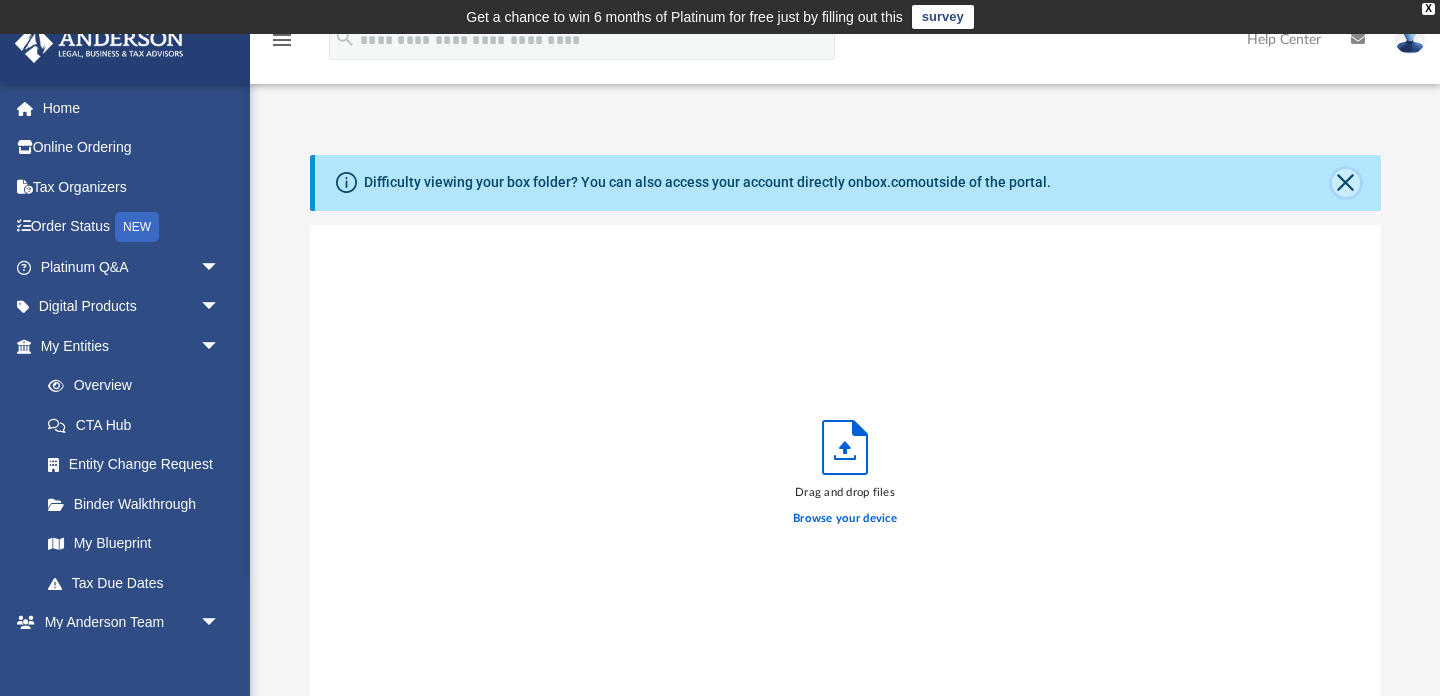 click 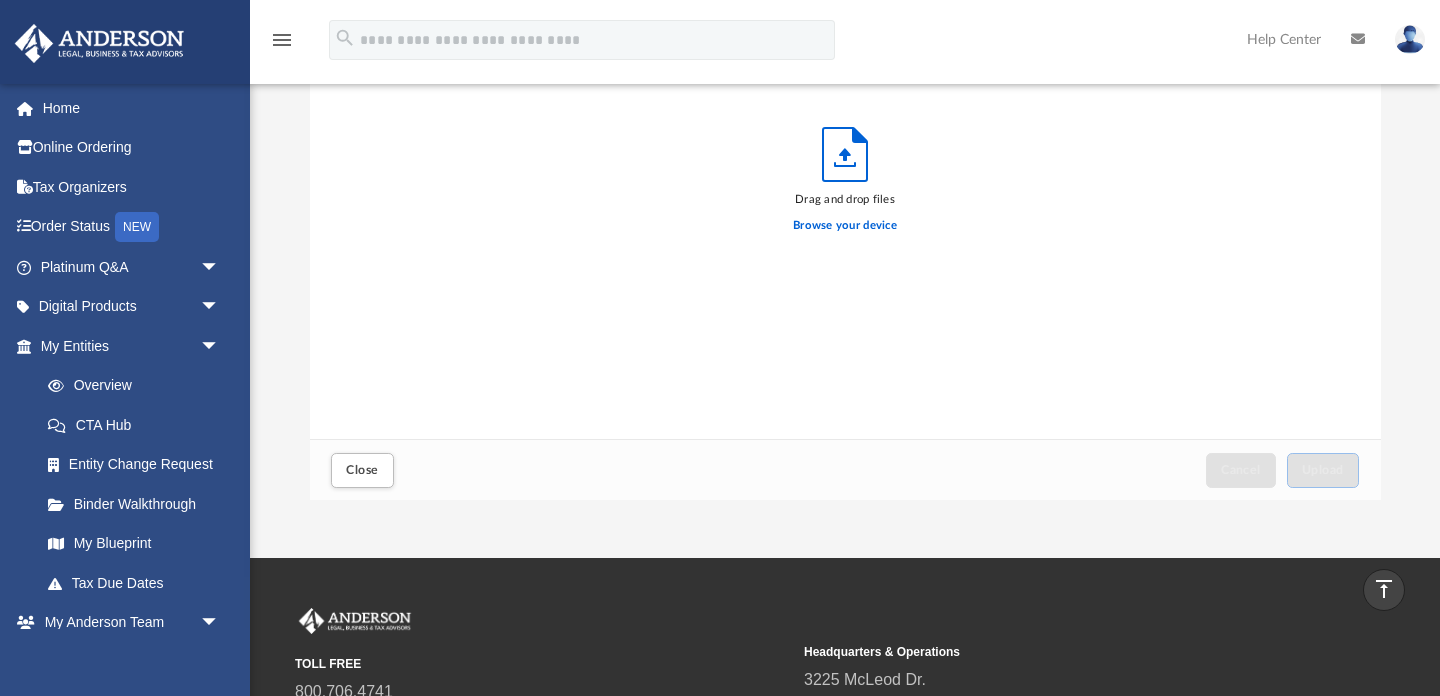 scroll, scrollTop: 208, scrollLeft: 0, axis: vertical 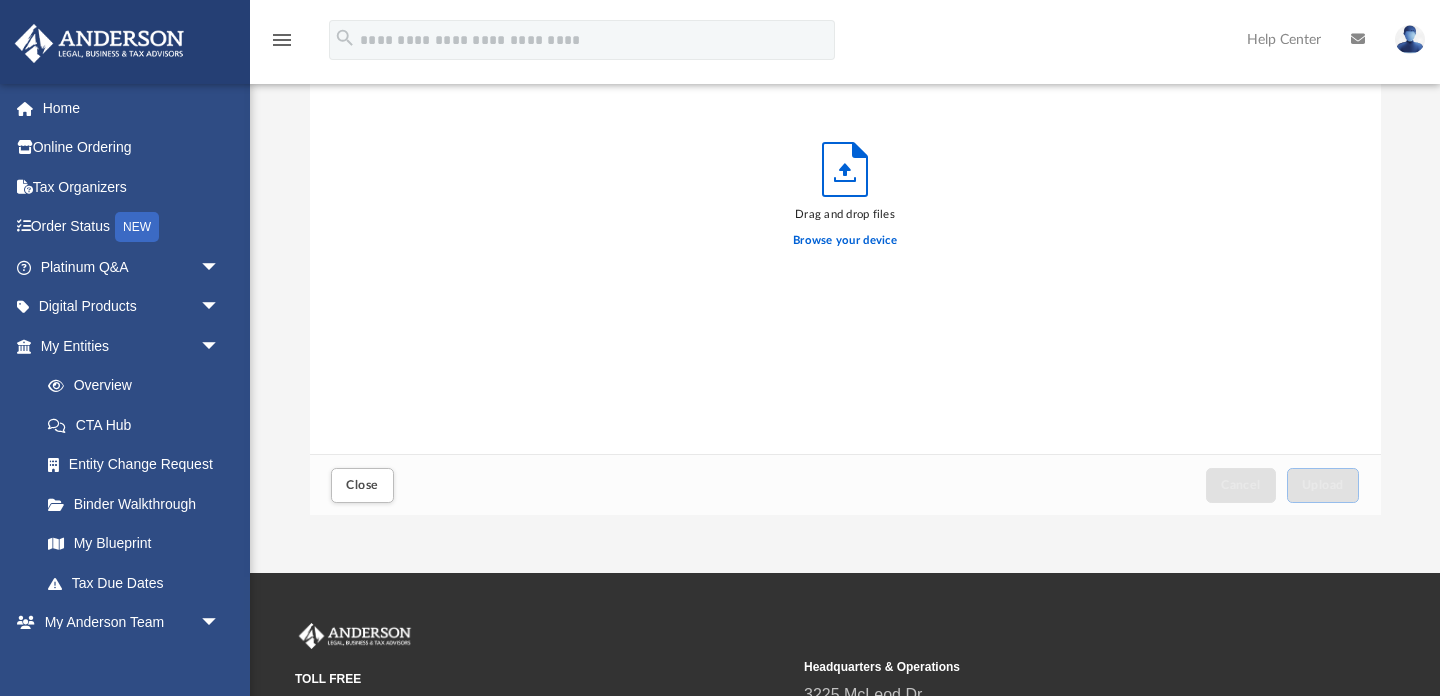 click on "Drag and drop files Browse your device" at bounding box center [845, 201] 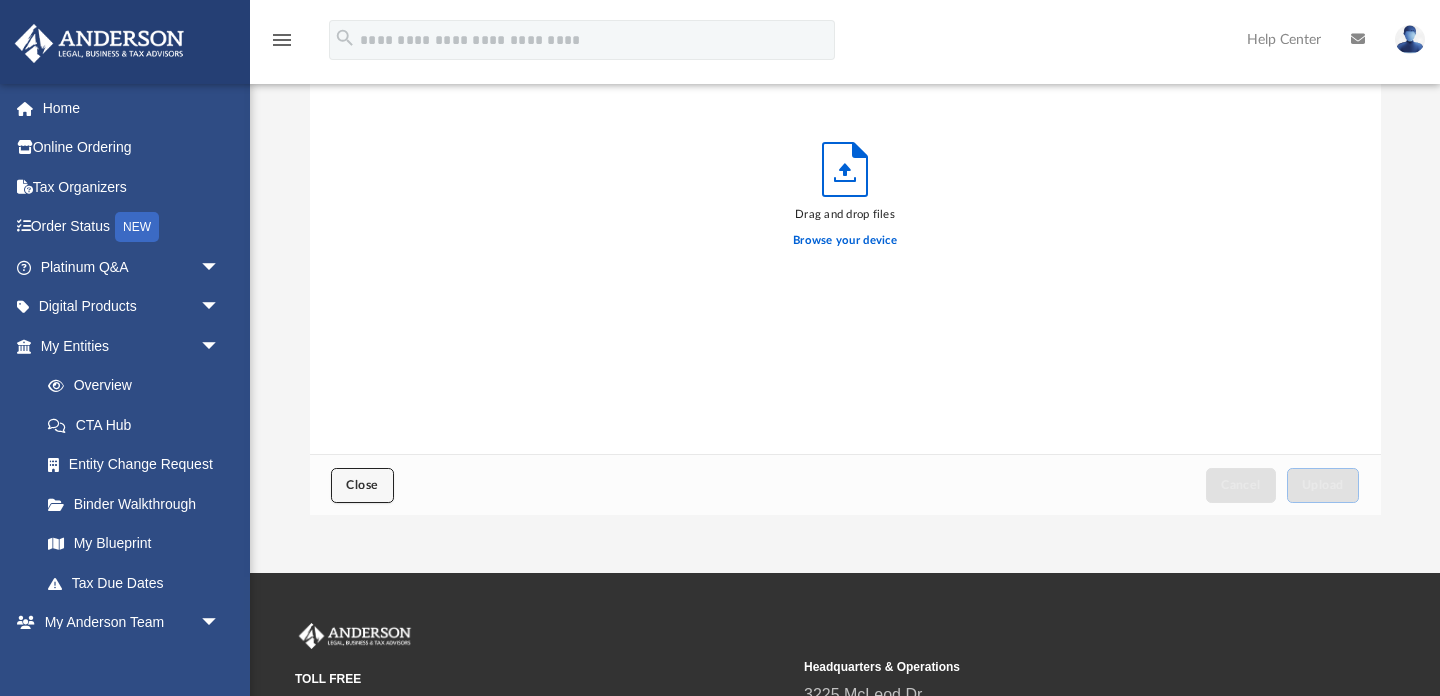 click on "Close" at bounding box center (362, 485) 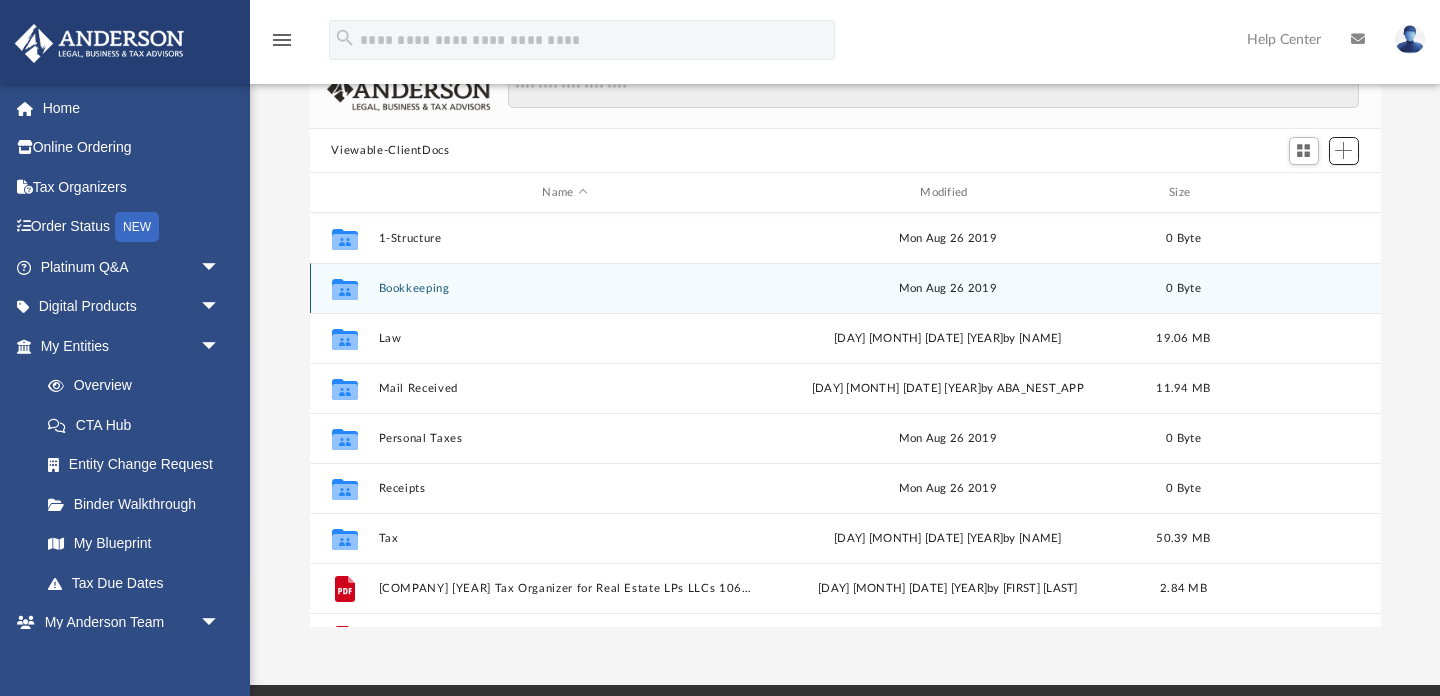 scroll, scrollTop: 0, scrollLeft: 0, axis: both 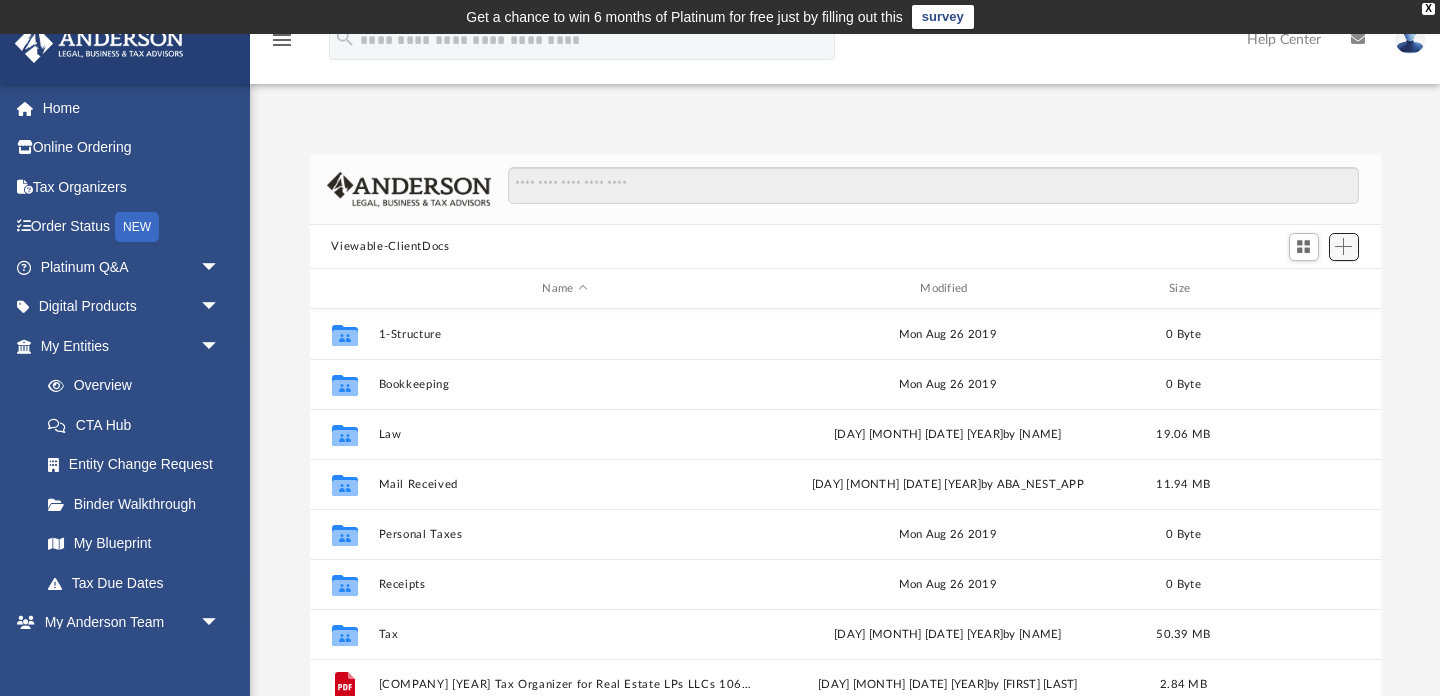 click at bounding box center (1343, 246) 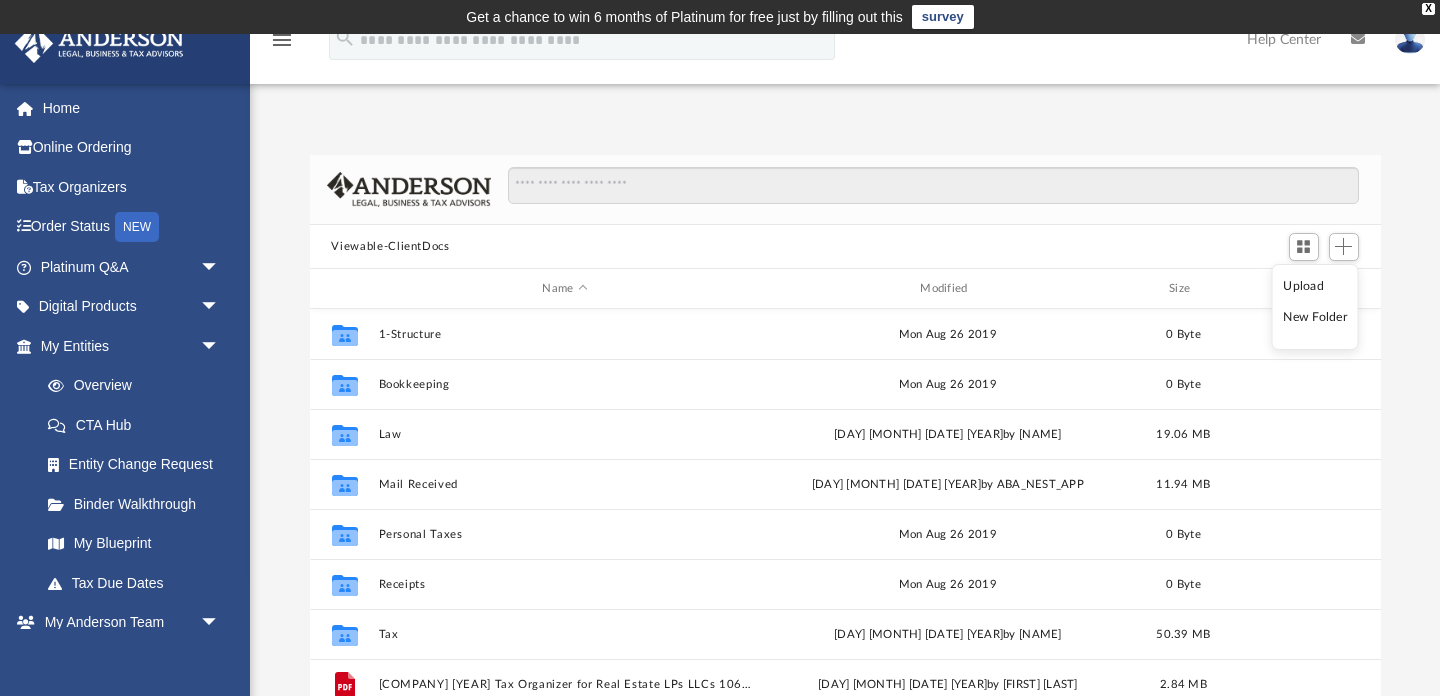 click on "Upload" at bounding box center [1315, 286] 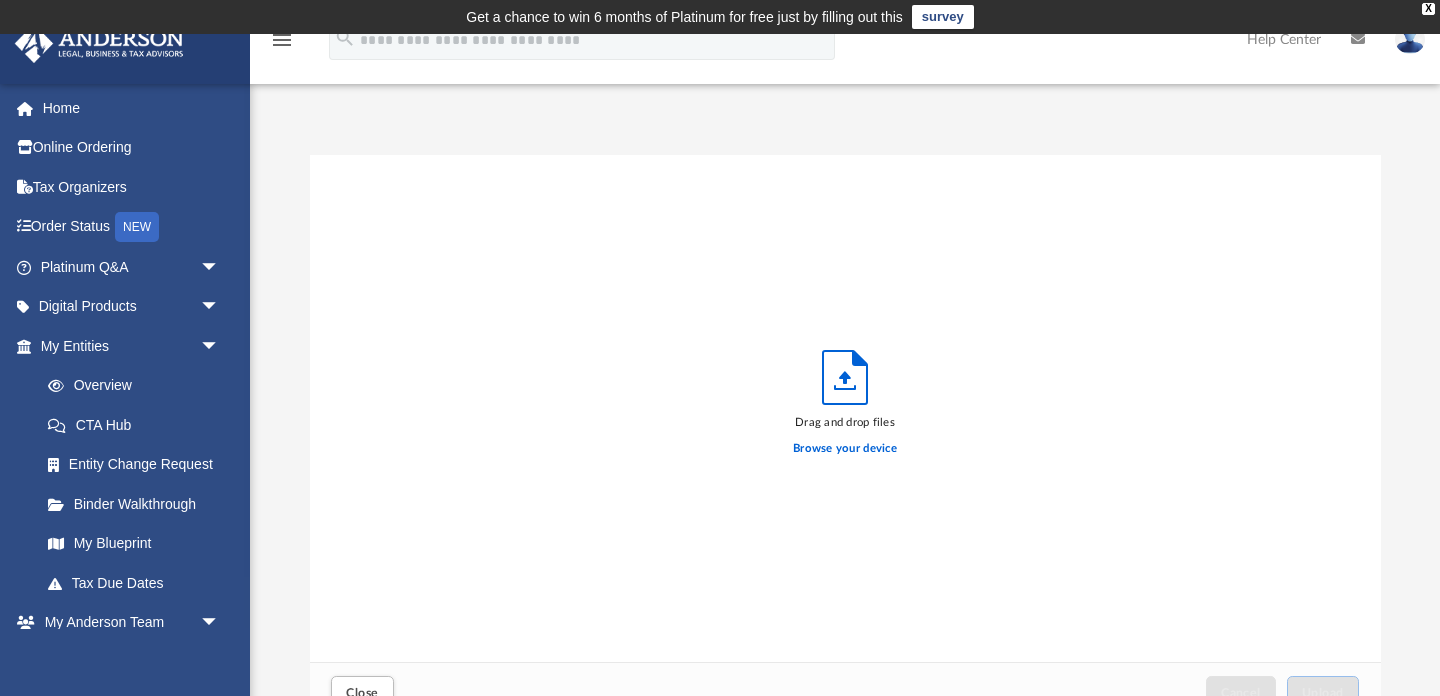 scroll, scrollTop: 1, scrollLeft: 1, axis: both 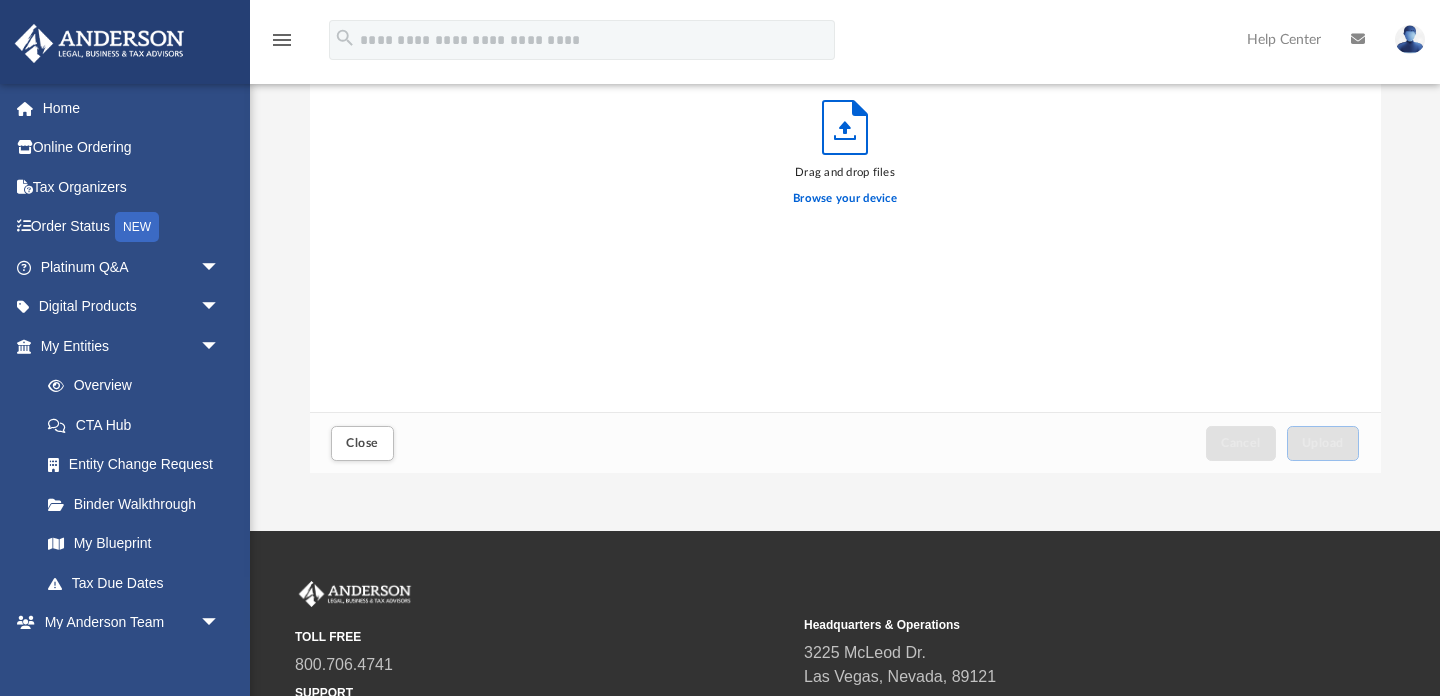 click on "Drag and drop files Browse your device" at bounding box center [845, 159] 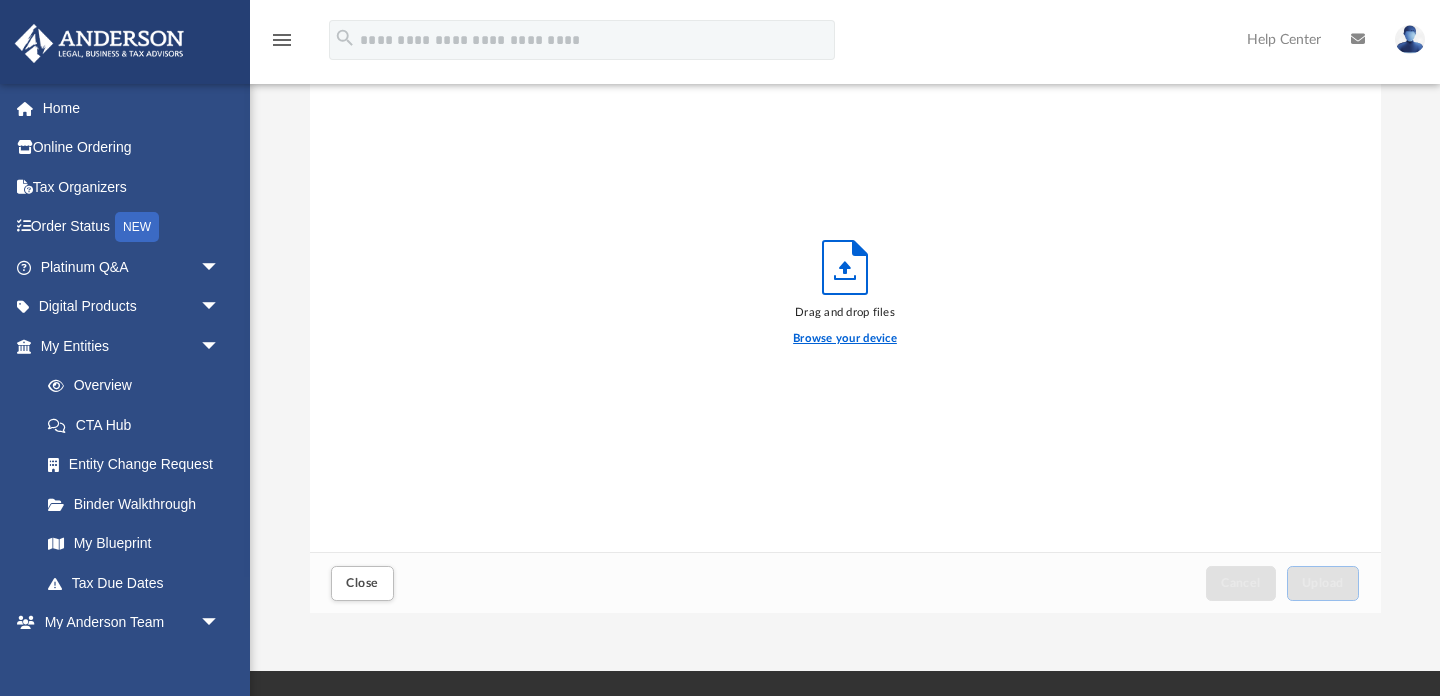scroll, scrollTop: 0, scrollLeft: 0, axis: both 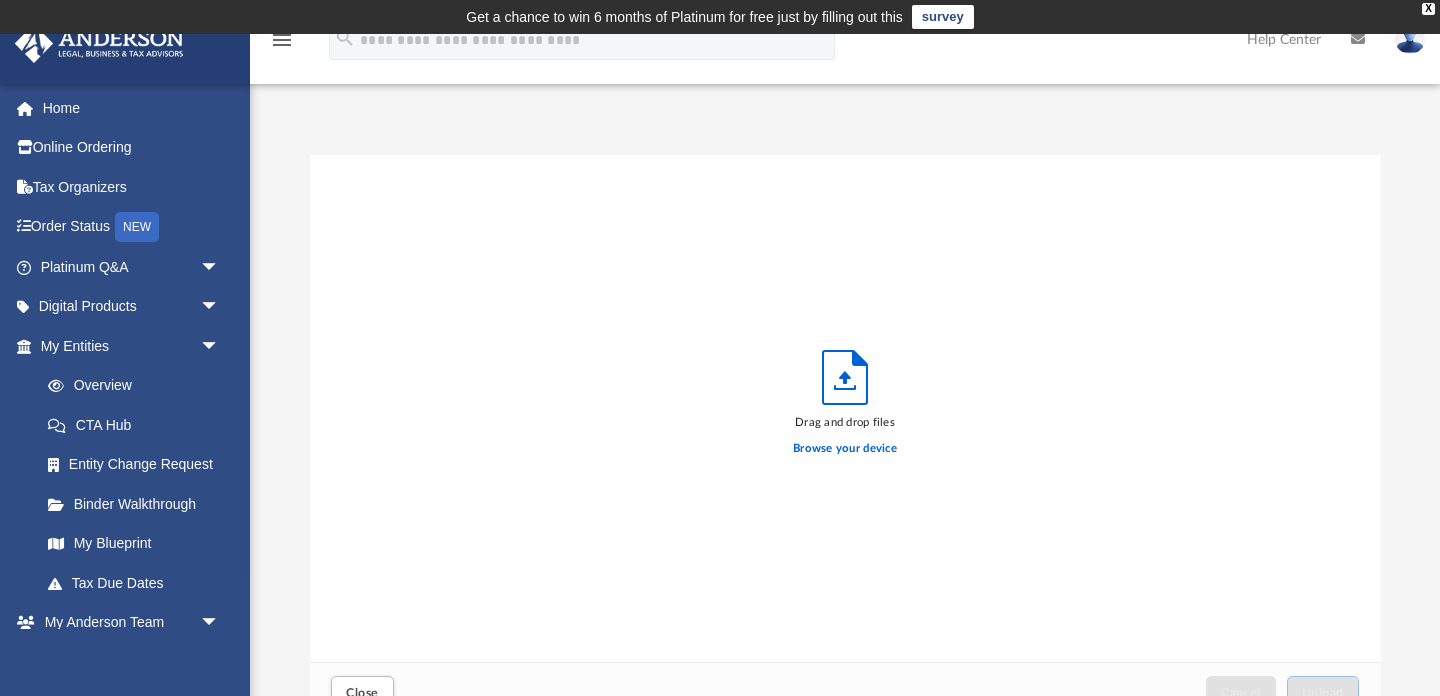 click on "Difficulty viewing your box folder? You can also access your account directly on  box.com  outside of the portal.  No Client Folder Found - Please contact   your team   for assistance.  Viewable-ClientDocs Name    Modified    Size    Collaborated Folder 1-Structure Mon Aug 26 2019 0 Byte Collaborated Folder Bookkeeping Mon Aug 26 2019 0 Byte Collaborated Folder Law Tue Apr 8 2025  by [PERSON] 19.06 MB Collaborated Folder Mail Received Fri Jun 6 2025  by ABA_NEST_APP 11.94 MB Collaborated Folder Personal Taxes Mon Aug 26 2019 0 Byte Collaborated Folder Receipts Mon Aug 26 2019 0 Byte Collaborated Folder Tax Fri Jun 13 2025  by [PERSON] 50.39 MB File 2022 Dreams Tax Organizer for Real Estate LPs LLCs 1065 Returns.pdf Tue Jul 18 2023  by [PERSON] 2.84 MB File 2024_Tax_Organizer_for_Partnership_for_Traders_1065_Returns.pdf Natyakshetra.pdf Wed Jun 11 2025  by [PERSON] 1.59 MB File DHI 2022 returns.pdf Tue May 30 2023  by [PERSON]" at bounding box center [845, 418] 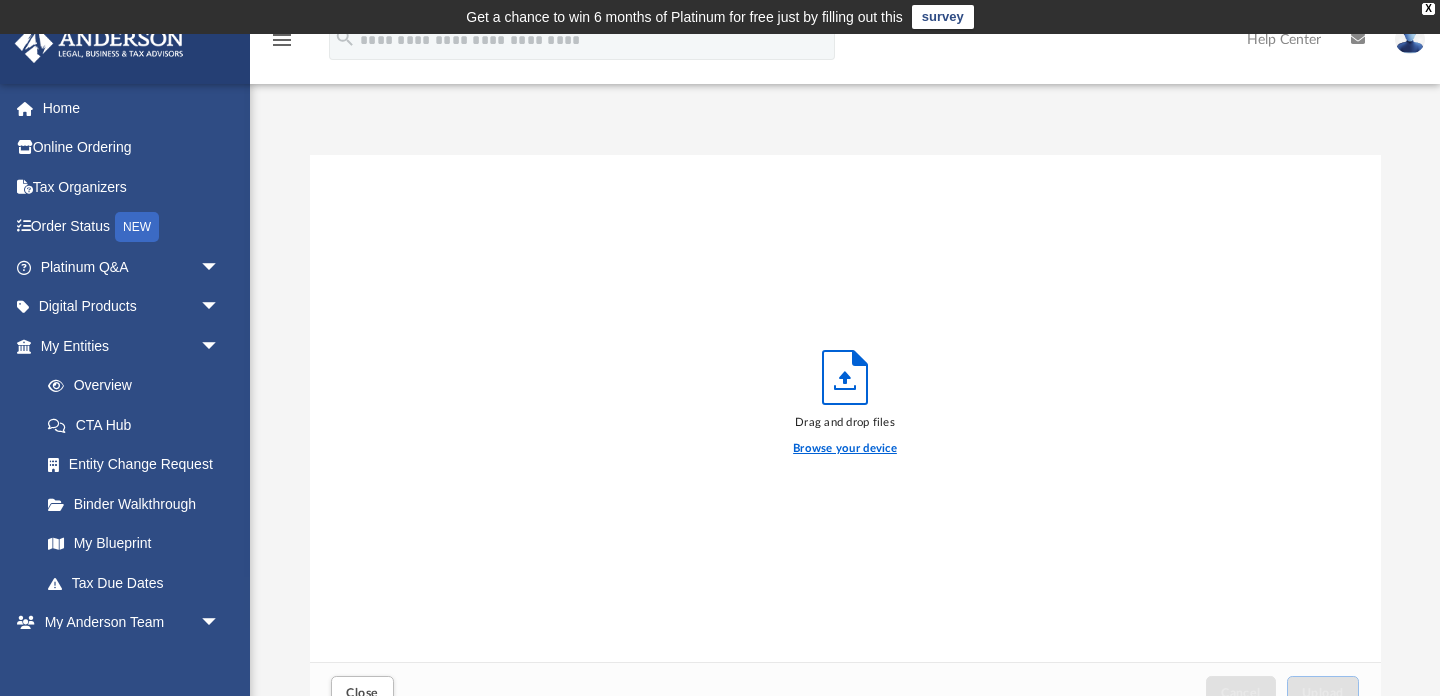 click on "Browse your device" at bounding box center [845, 449] 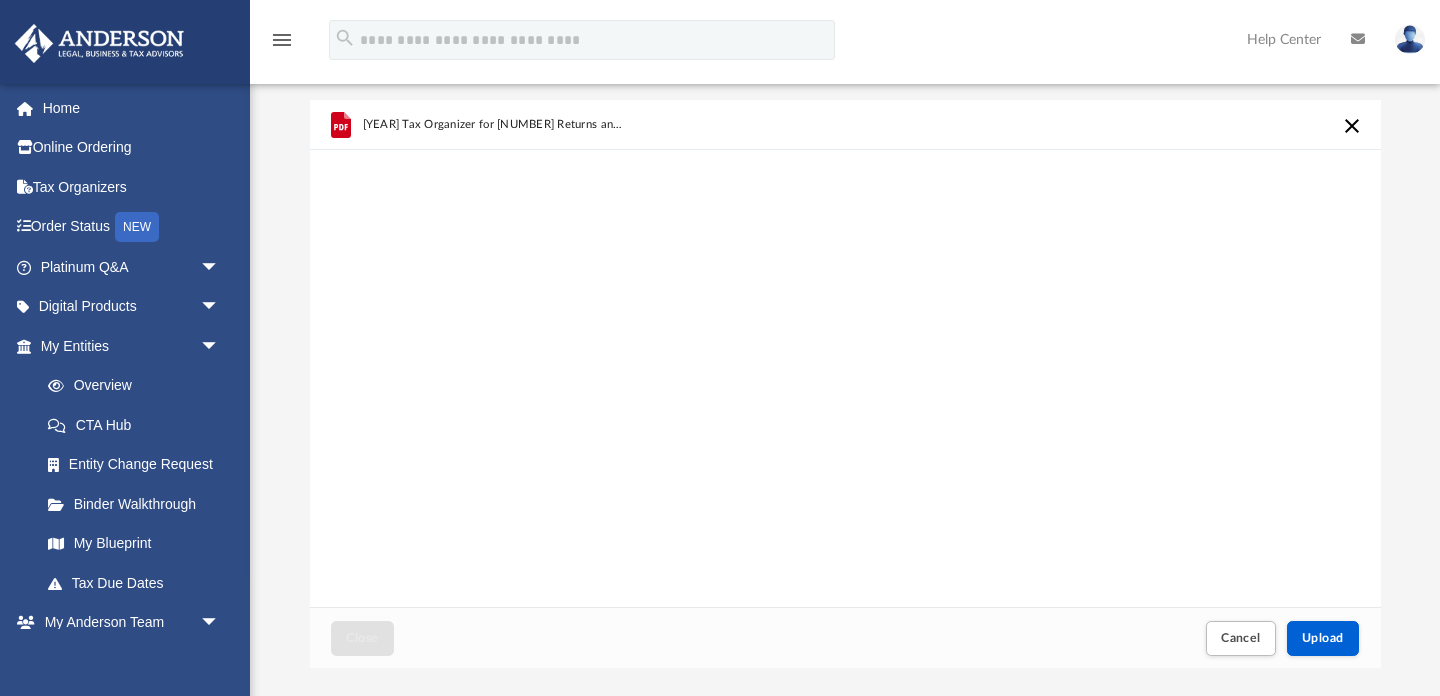 scroll, scrollTop: 57, scrollLeft: 0, axis: vertical 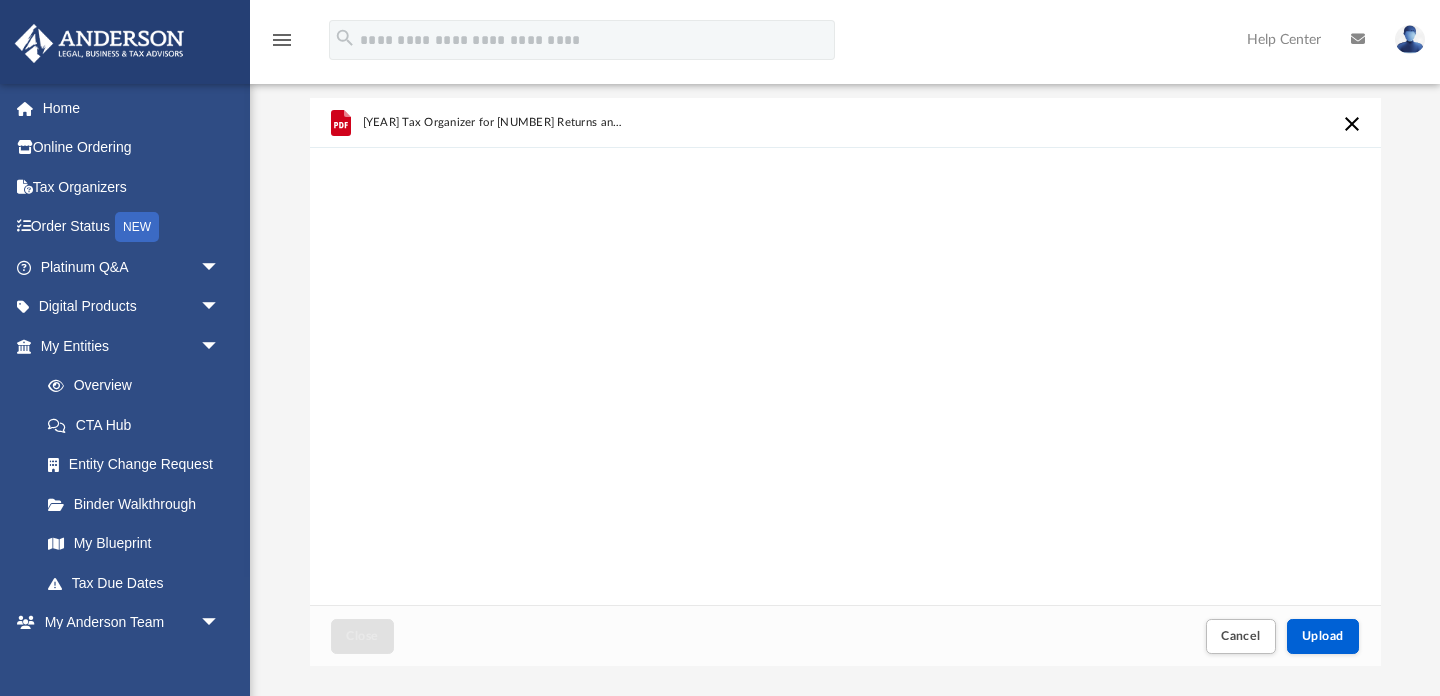 click on "[YEAR] Tax Organizer for [NUMBER] Returns and Corporate Returns- [FILENAME].pdf" at bounding box center (845, 352) 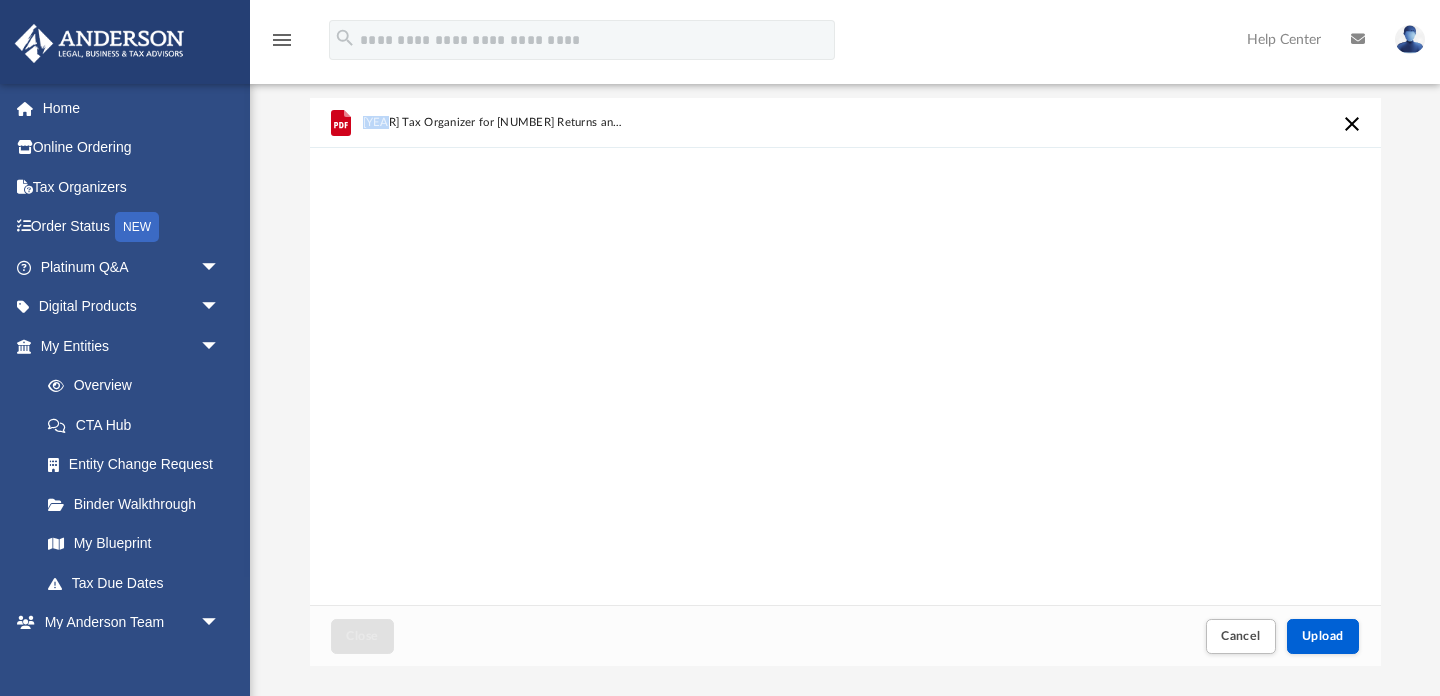 click on "[YEAR] Tax Organizer for [NUMBER] Returns and Corporate Returns- [FILENAME].pdf" at bounding box center [845, 352] 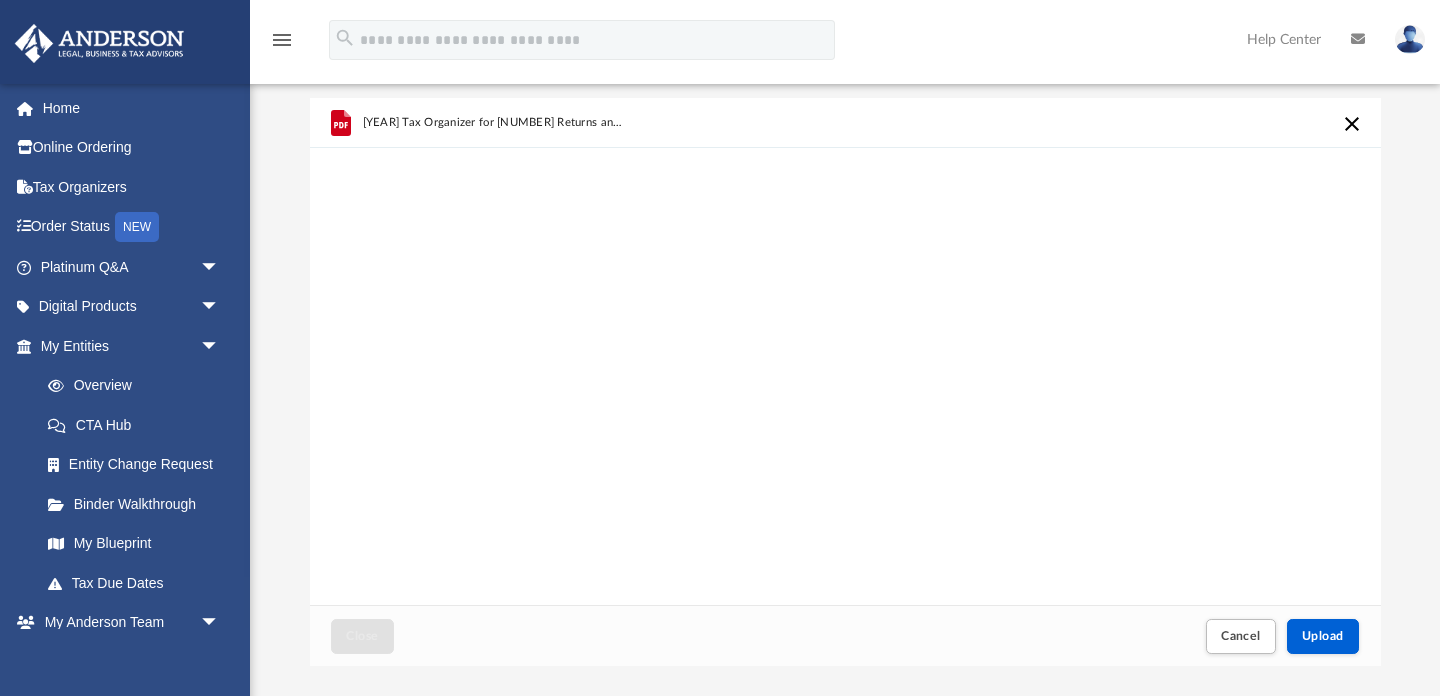 click on "[YEAR] Tax Organizer for [NUMBER] Returns and Corporate Returns- [FILENAME].pdf" at bounding box center (845, 352) 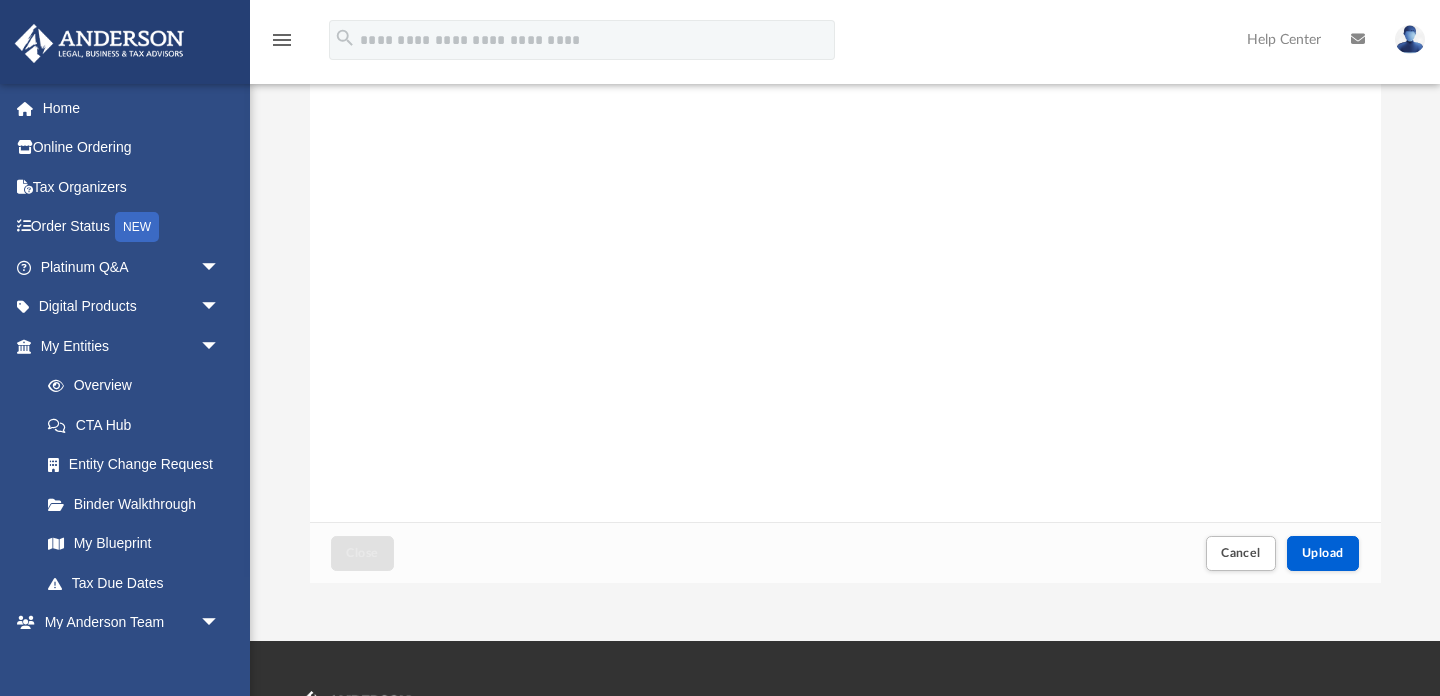 scroll, scrollTop: 152, scrollLeft: 0, axis: vertical 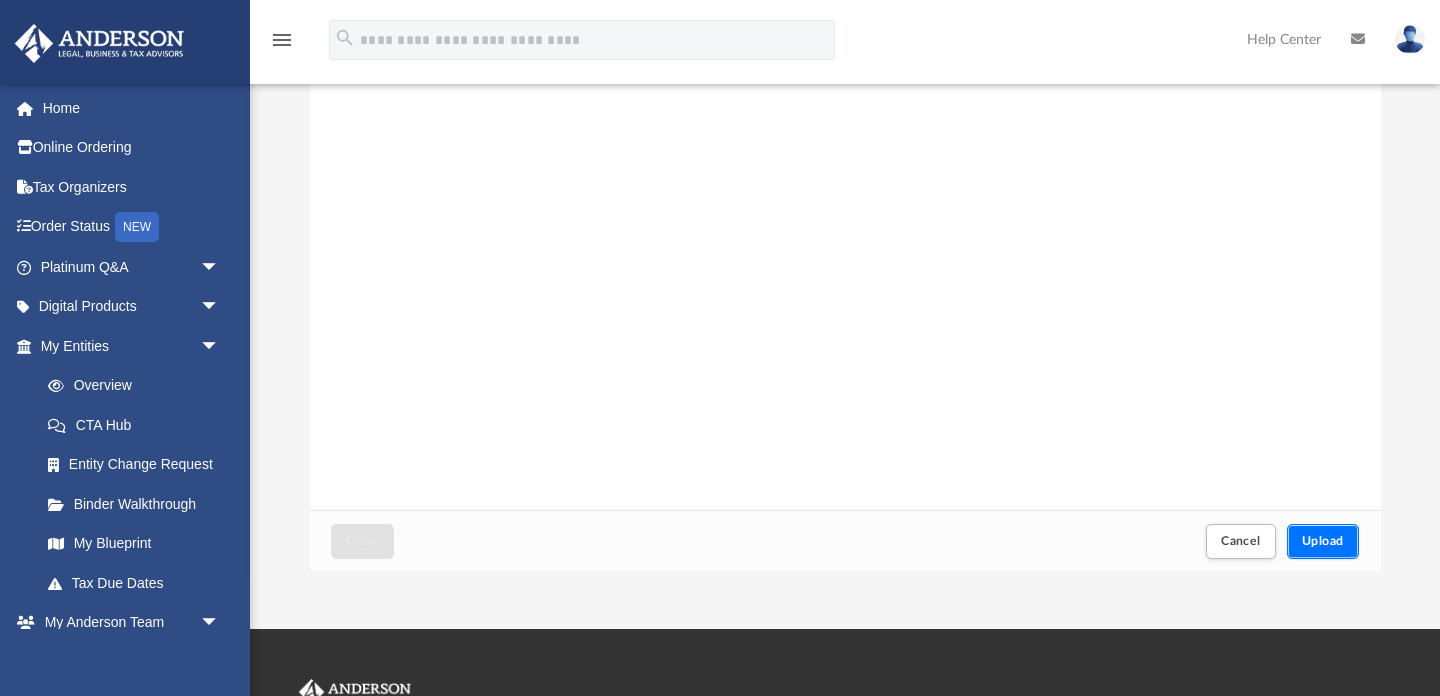 click on "Upload" at bounding box center [1323, 541] 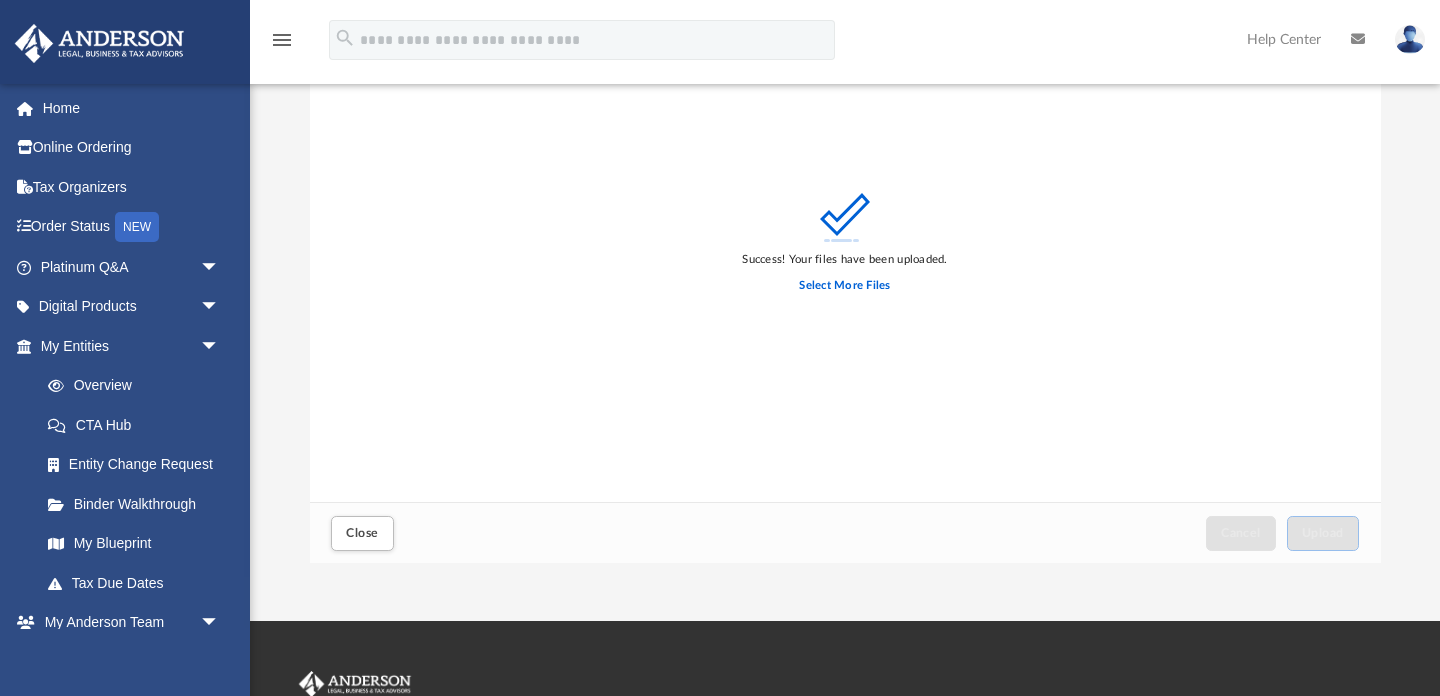 scroll, scrollTop: 162, scrollLeft: 0, axis: vertical 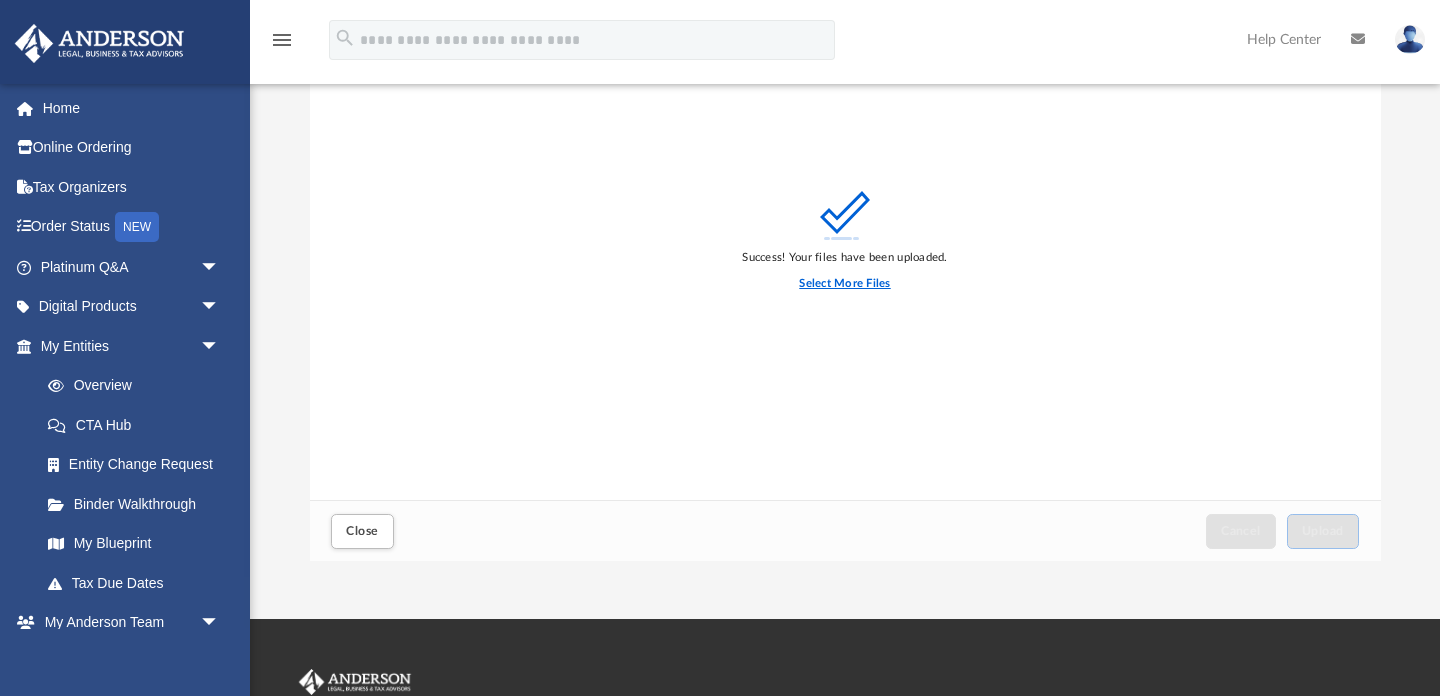 click on "Select More Files" at bounding box center [844, 284] 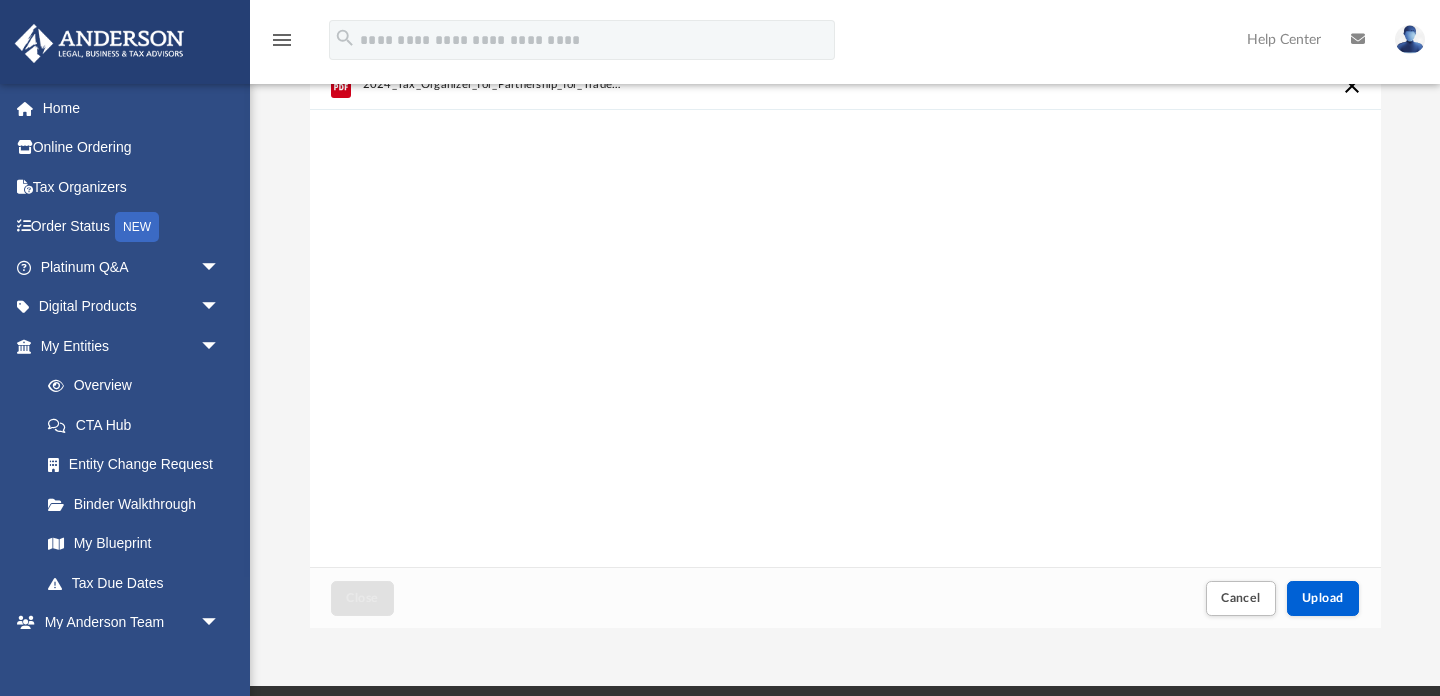 scroll, scrollTop: 109, scrollLeft: 0, axis: vertical 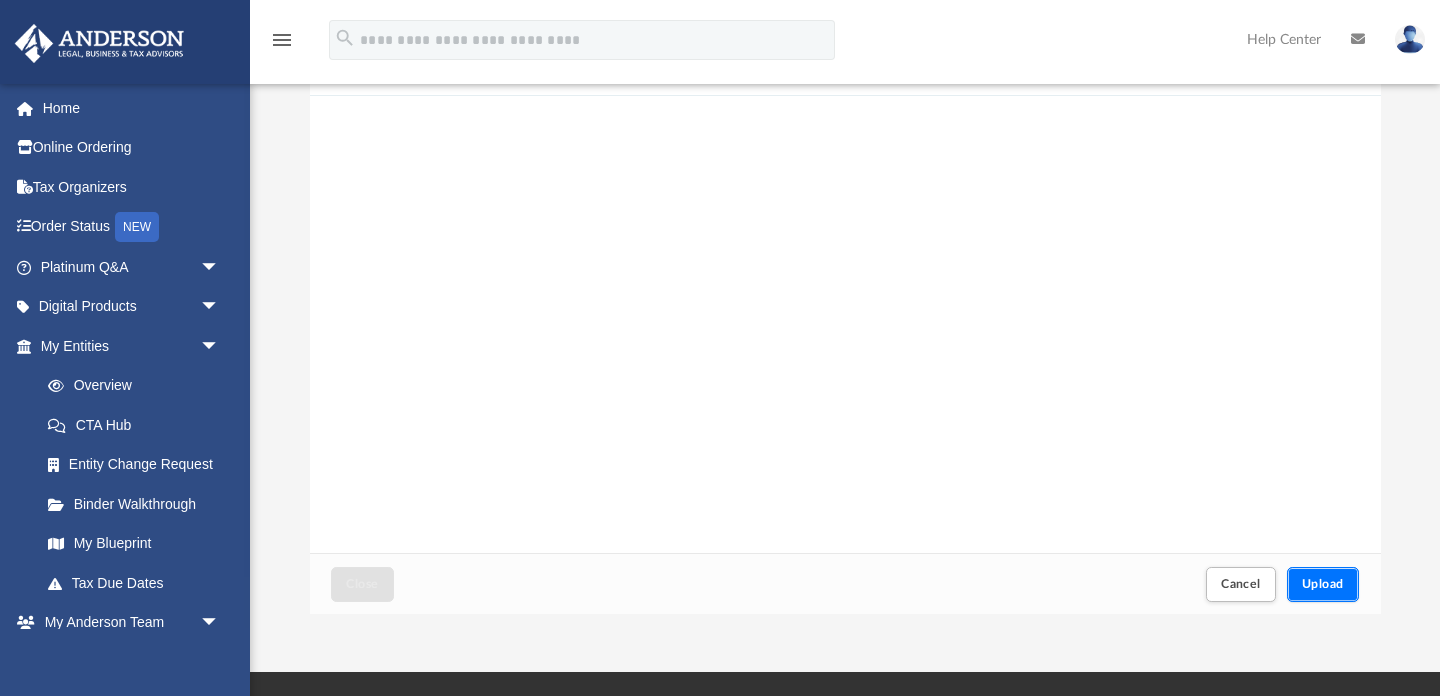 click on "Upload" at bounding box center (1323, 584) 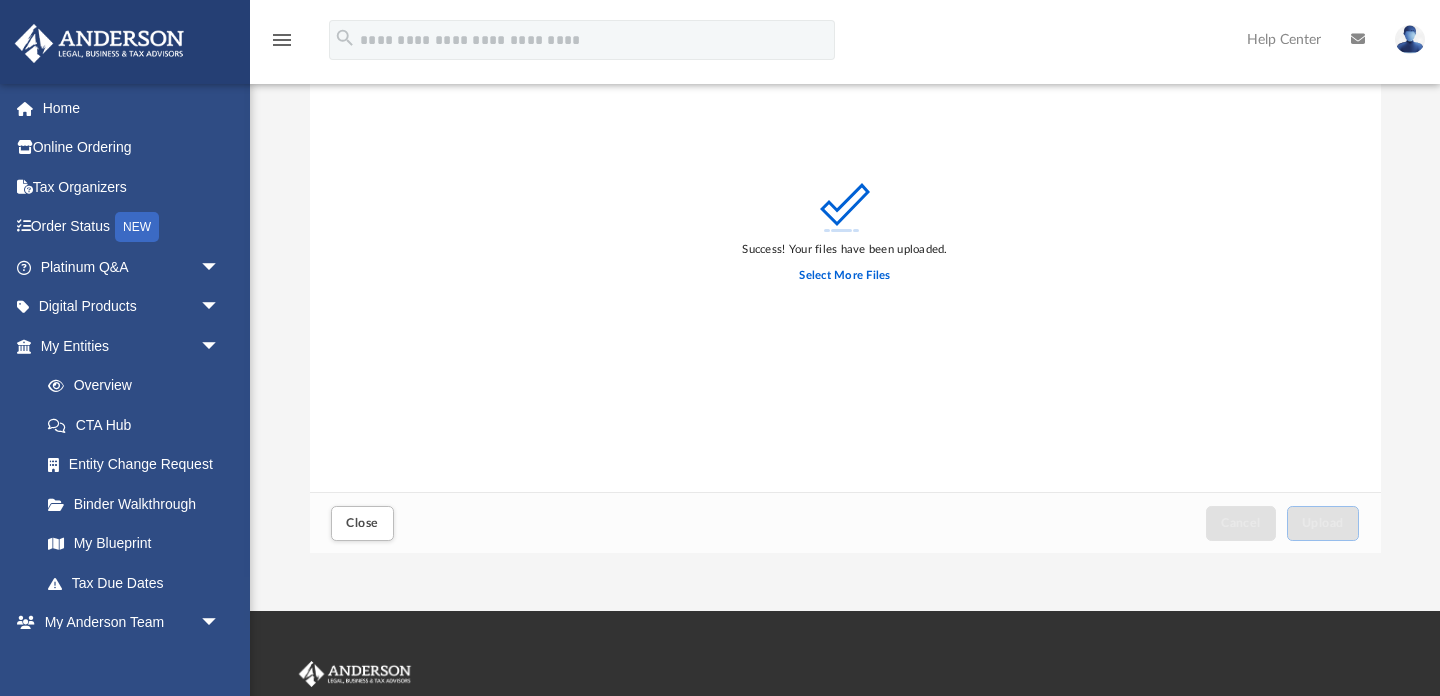 scroll, scrollTop: 237, scrollLeft: 0, axis: vertical 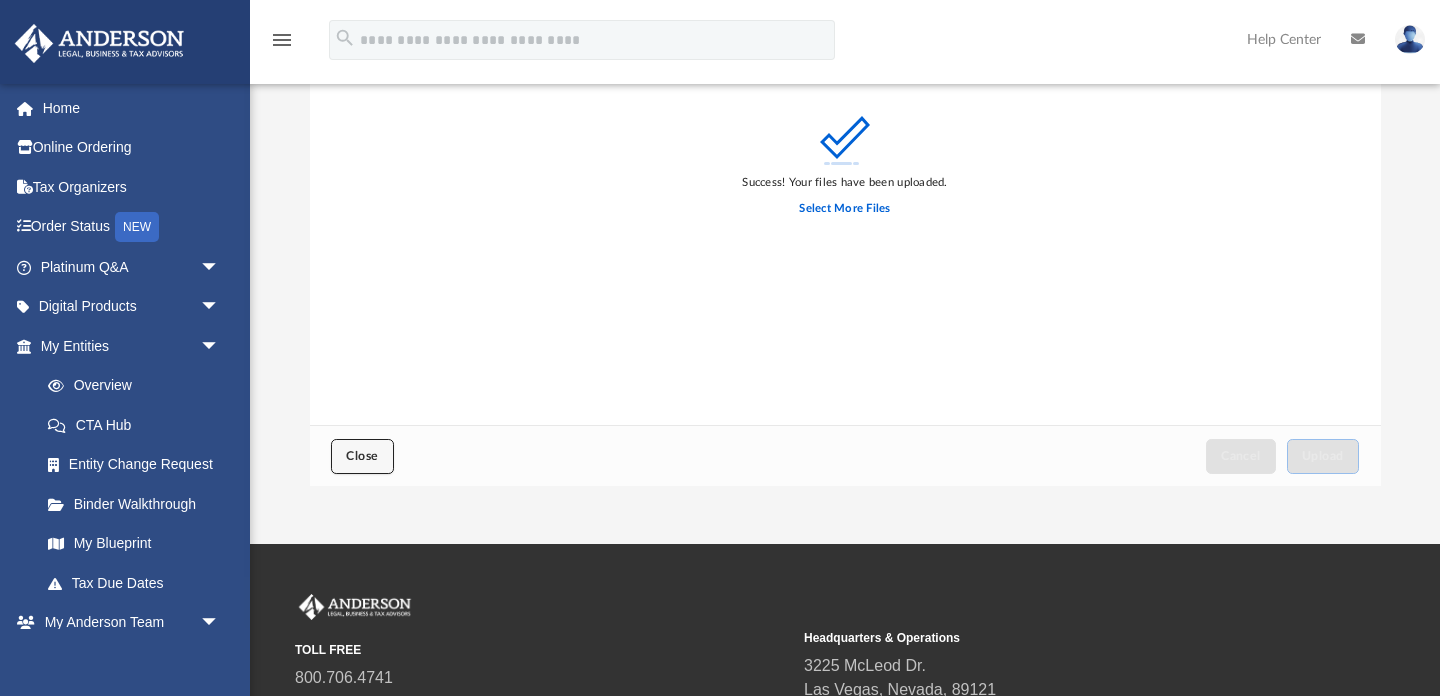 click on "Close" at bounding box center (362, 456) 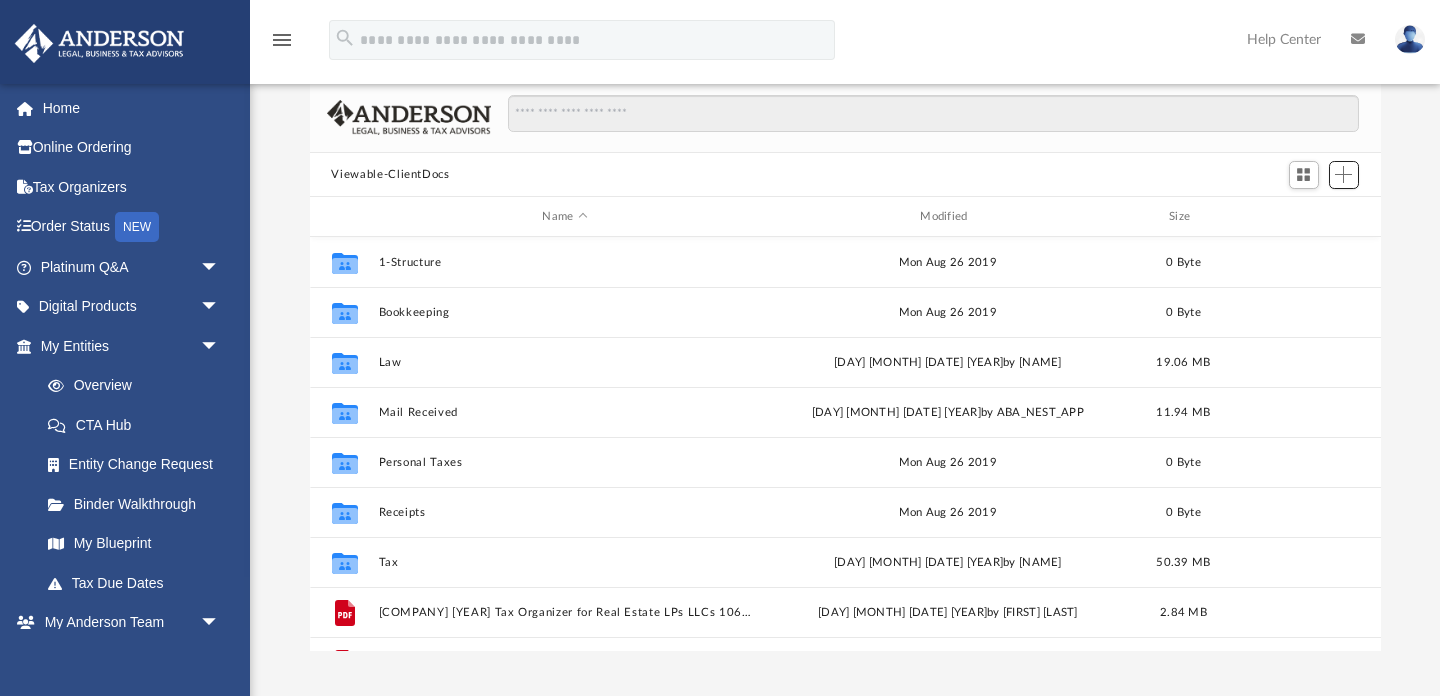 scroll, scrollTop: 142, scrollLeft: 0, axis: vertical 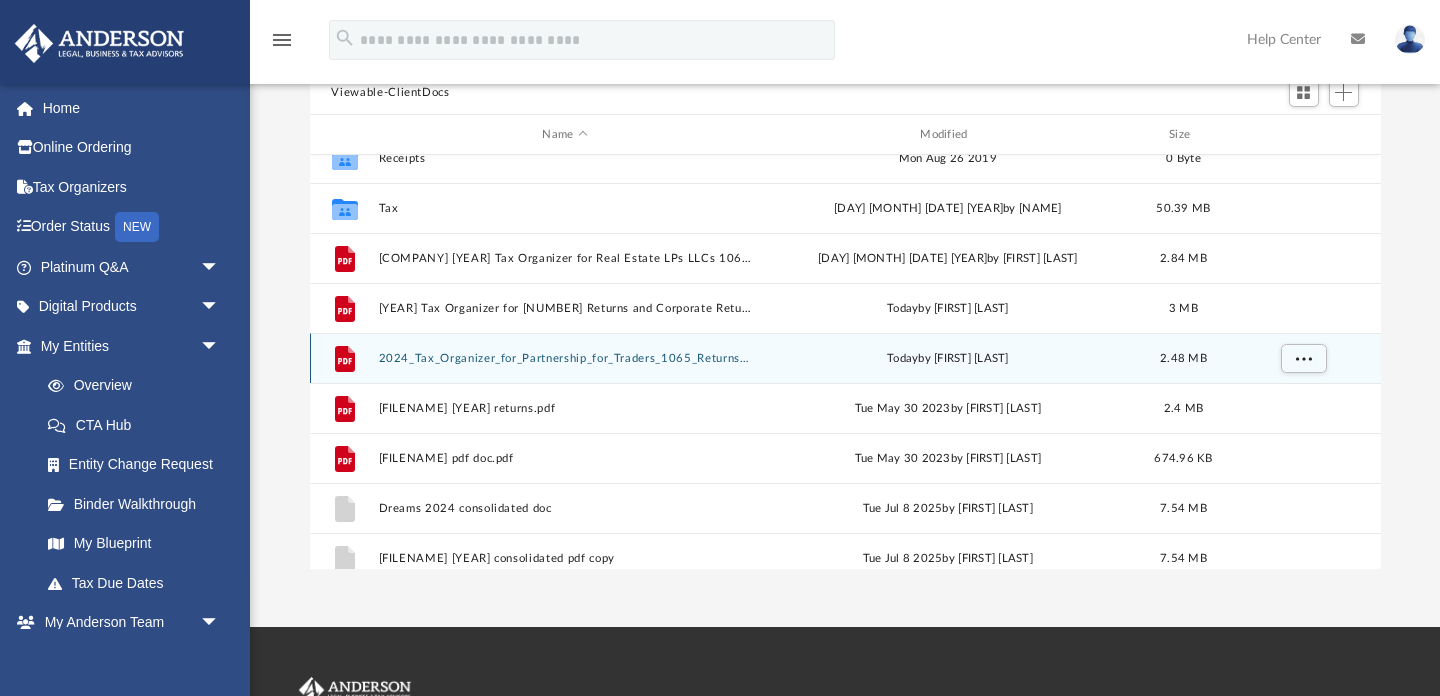 click on "2024_Tax_Organizer_for_Partnership_for_Traders_1065_Returns.pdf Natyakshetra.pdf" at bounding box center [565, 358] 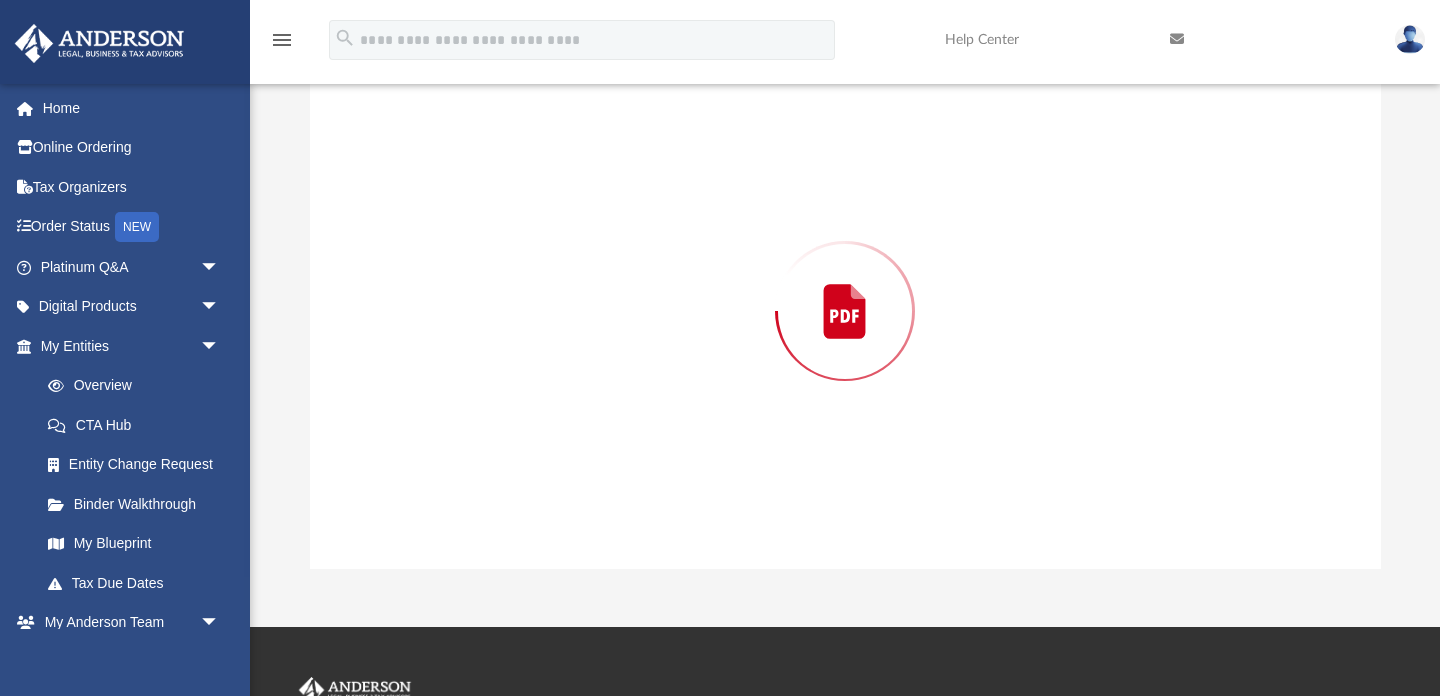 click at bounding box center (845, 311) 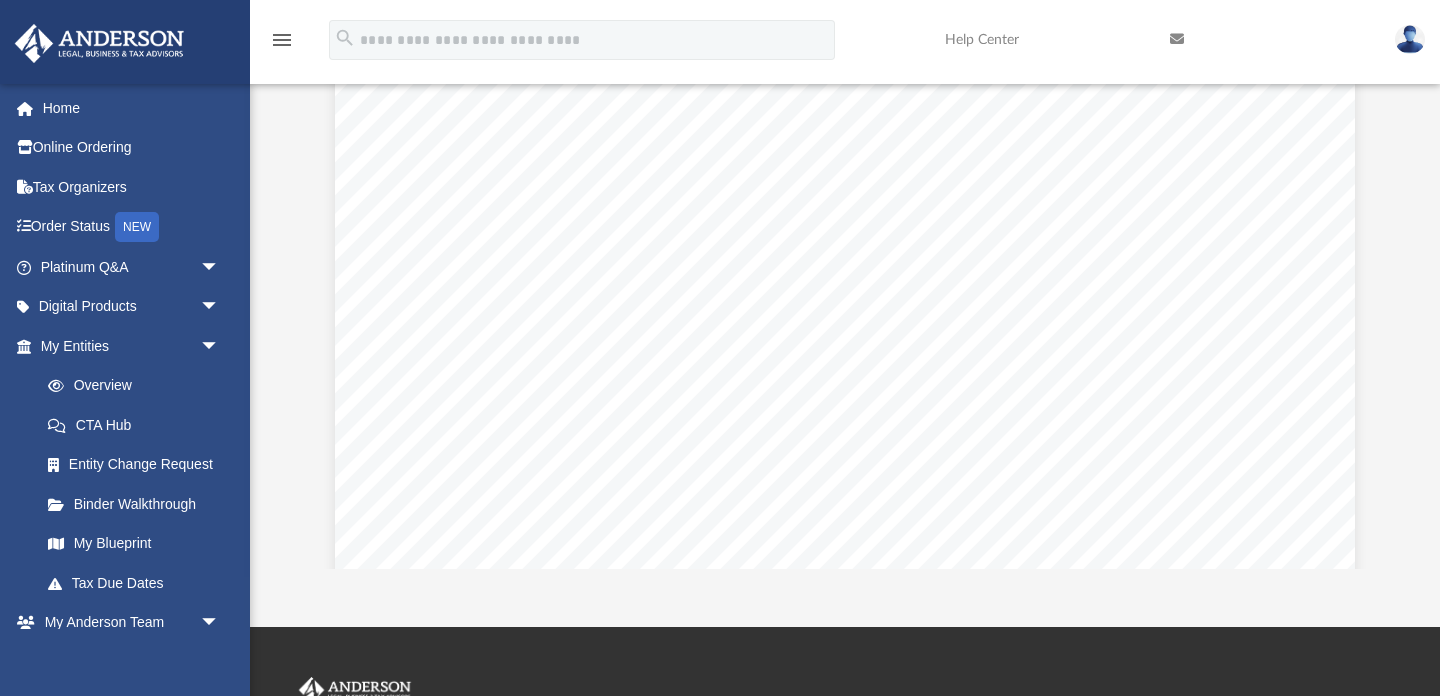 scroll, scrollTop: 18383, scrollLeft: 0, axis: vertical 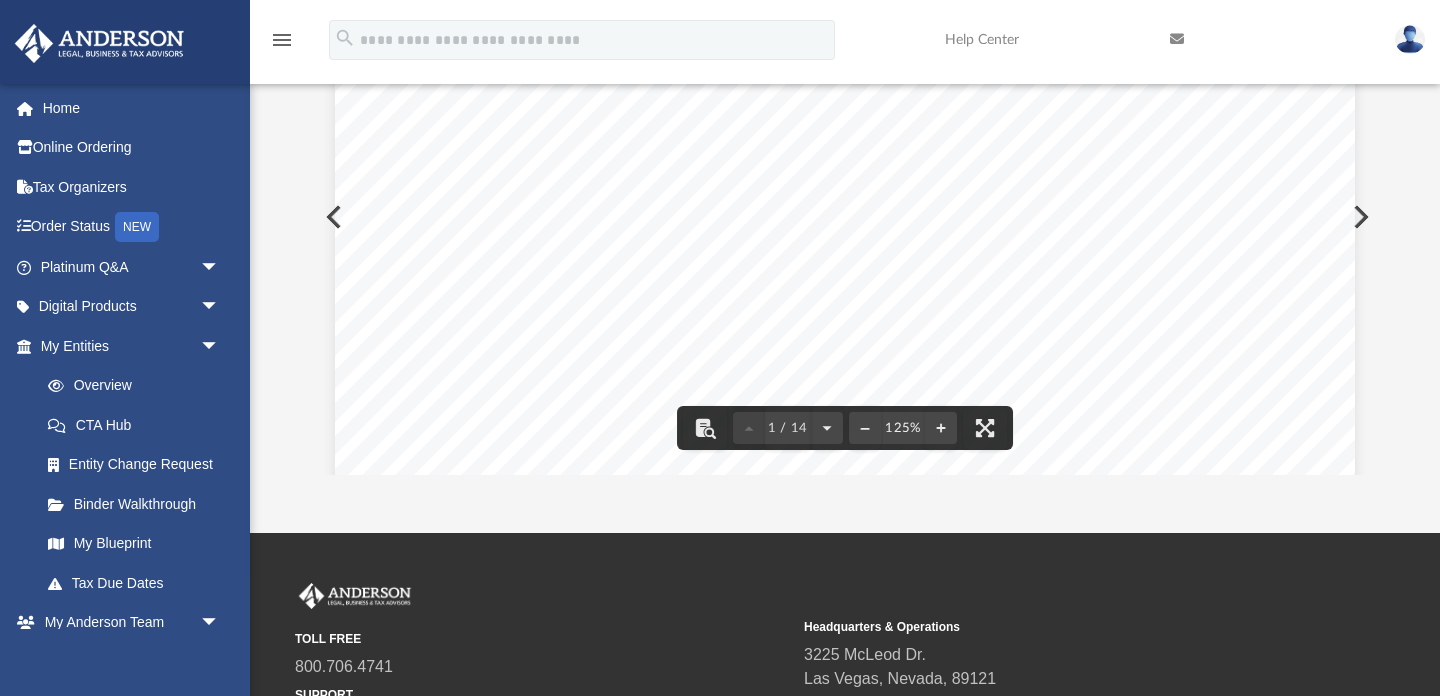 click on "[COMPANY].com | [PHONE] | [STATE] | [STATE] | [STATE] | [STATE]   [NUMBER] Rev[NUMBER].[NUMBER][NUMBER][NUMBER] [YEAR] Tax Organizer for Corporate Returns and [NUMBER] Returns IMPORTANT We are not able to complete your tax return until we have received the completed Tax Organizer and all required documentation, including but not limited to the Client Statement, and payment information. [COMPANY] [NUMBER] [STREET], Suite [NUMBER] [CITY], [STATE] [ZIP] Toll Free: [PHONE] or Call our Tax Department direct: [PHONE] Fax: [PHONE] E-mail: [EMAIL] Secure Online Upload Page: https:/ /[COMPANY].com/upload-documents/ USE THIS ORGANIZER FOR CORPORATE RETURNS, INCLUDING C-CORPORATIONS, S-CORPORATIONS, AND LLCS TAXED AS C OR S CORPORATIONS. [STATE] [NUMBER] [STREET] [CITY], [STATE] [ZIP] Fax: [PHONE] [STATE] [NUMBER] [STREET], Suite [NUMBER] [CITY], [STATE] [ZIP] Fax: [PHONE] [STATE] [NUMBER] [STREET] [CITY], [STATE] [ZIP] [PHONE]" at bounding box center (845, 634) 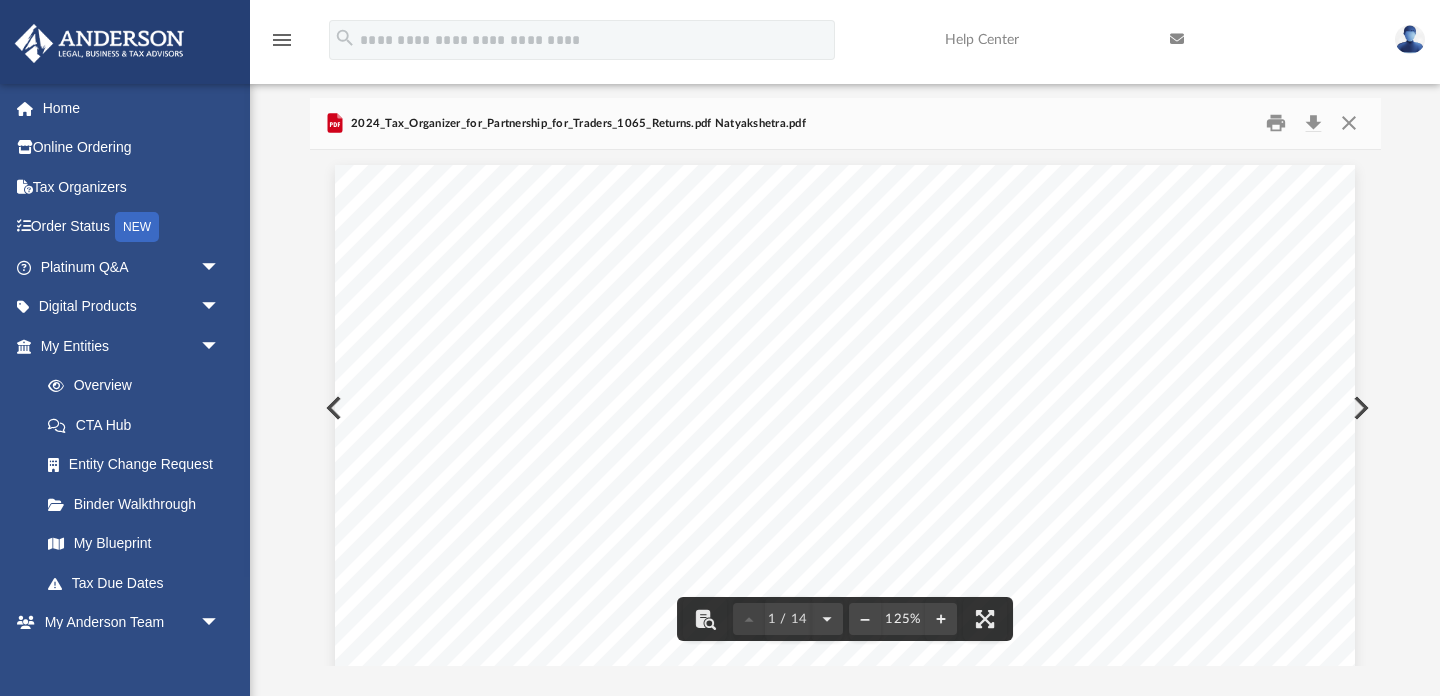 scroll, scrollTop: 0, scrollLeft: 0, axis: both 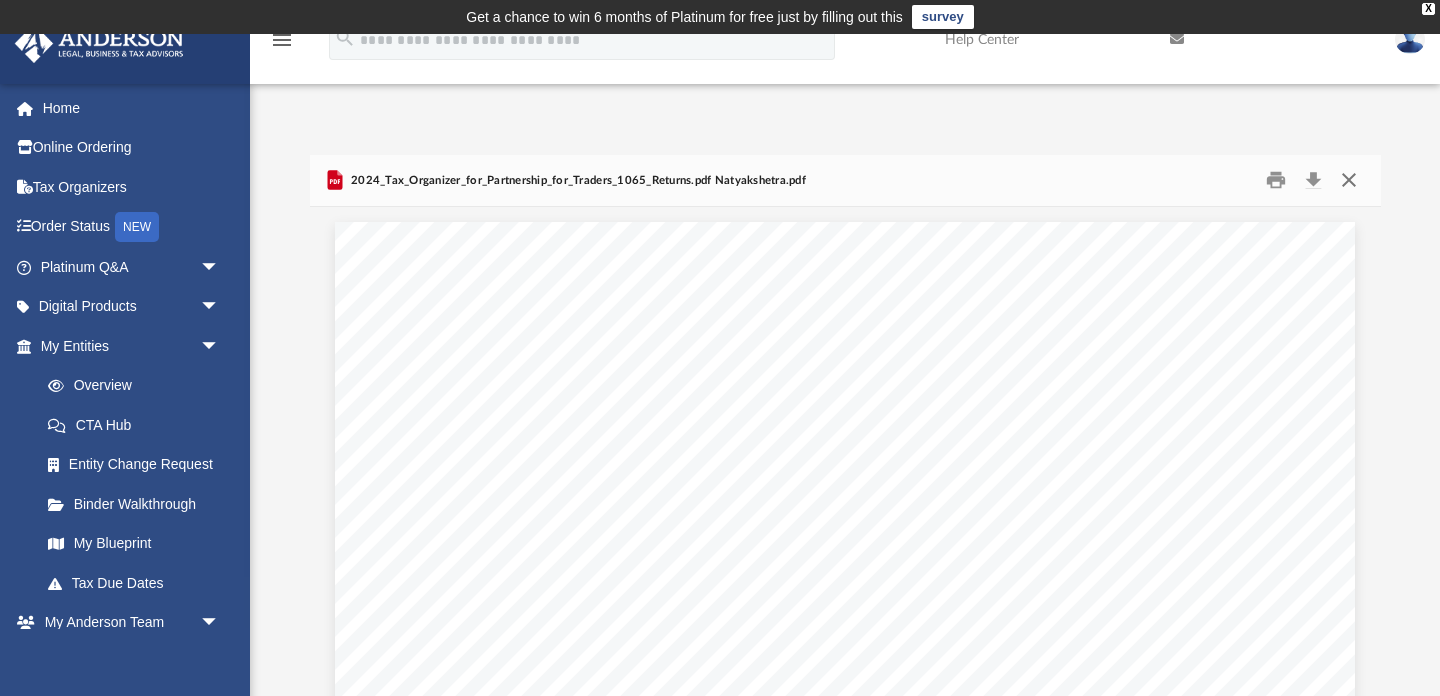 click at bounding box center (1349, 180) 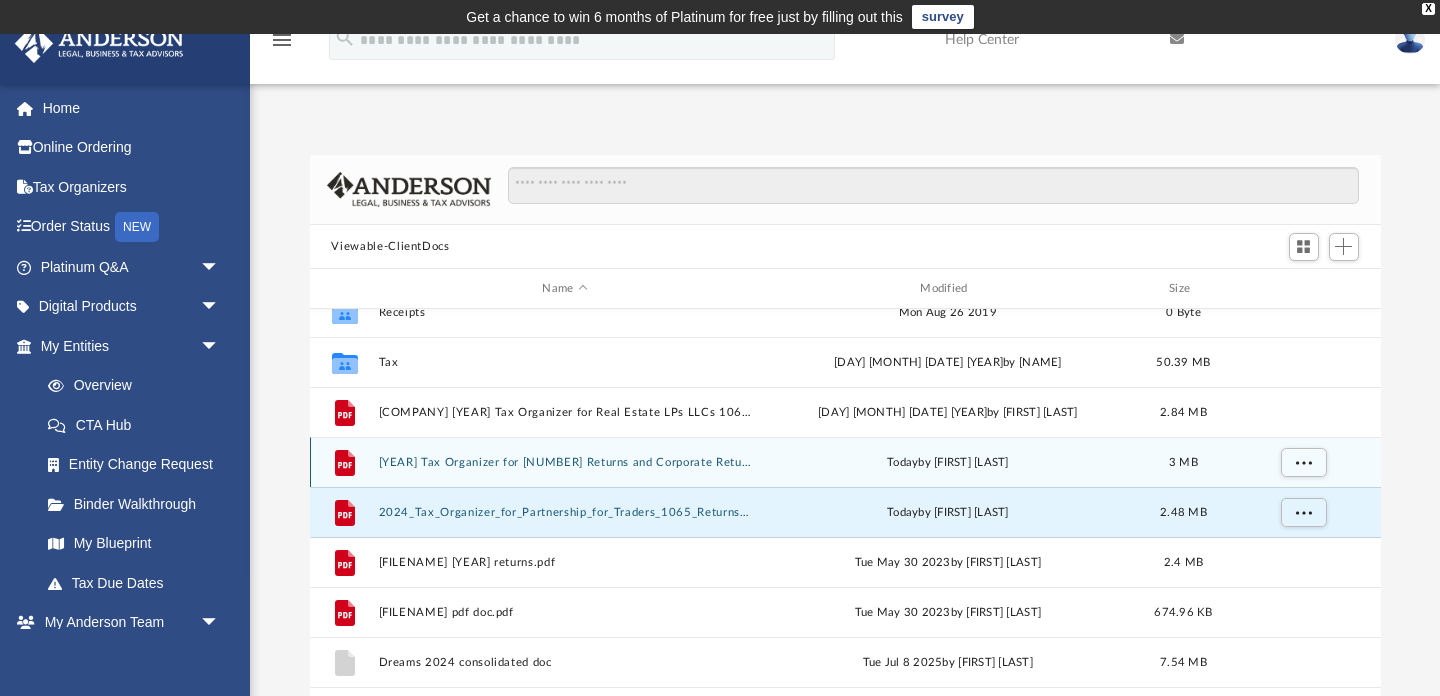 click on "[YEAR] Tax Organizer for [NUMBER] Returns and Corporate Returns- [FILENAME].pdf" at bounding box center (565, 462) 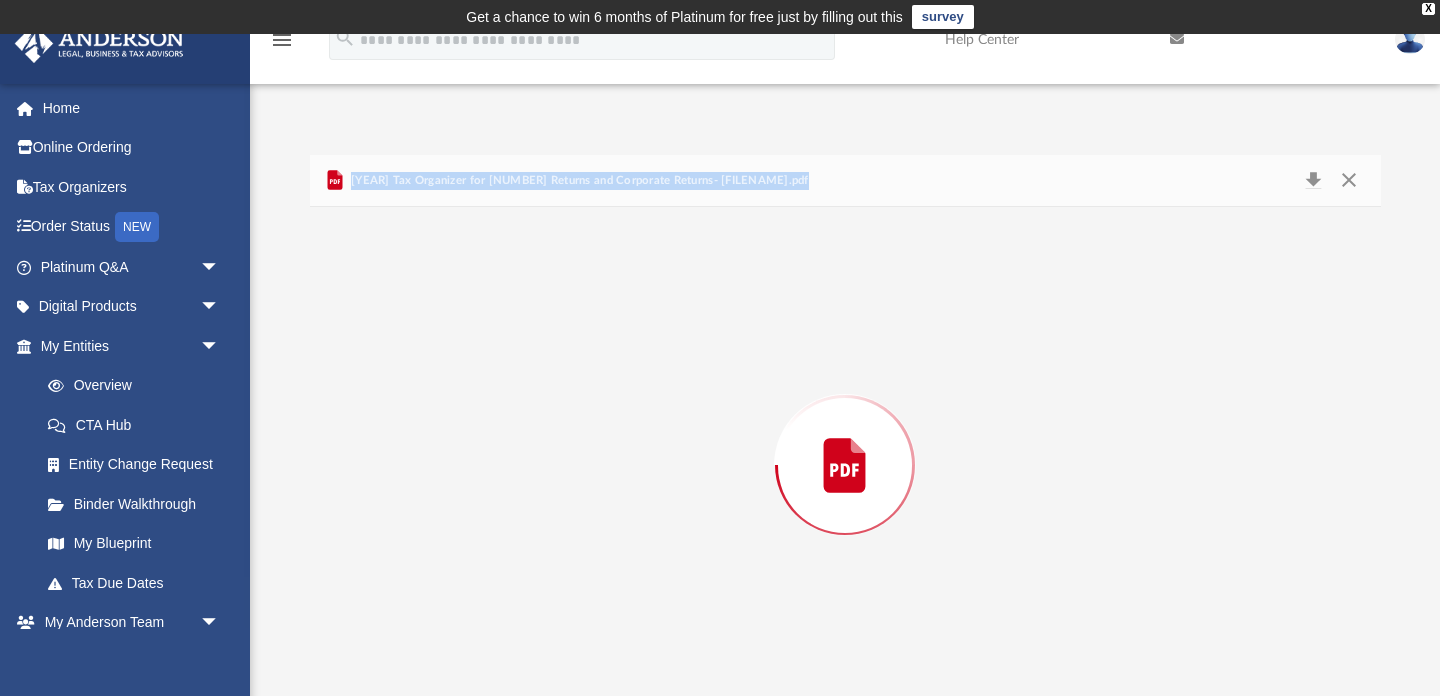 scroll, scrollTop: 27, scrollLeft: 0, axis: vertical 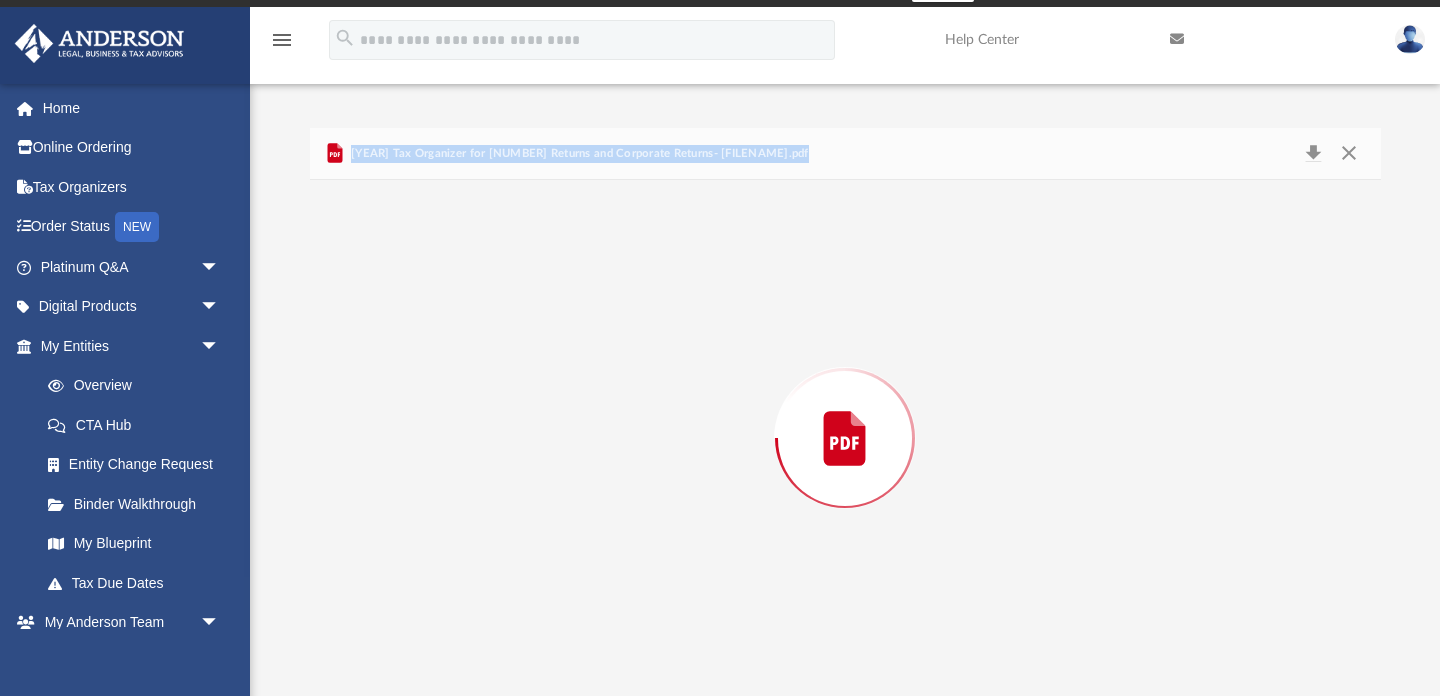 click at bounding box center [845, 438] 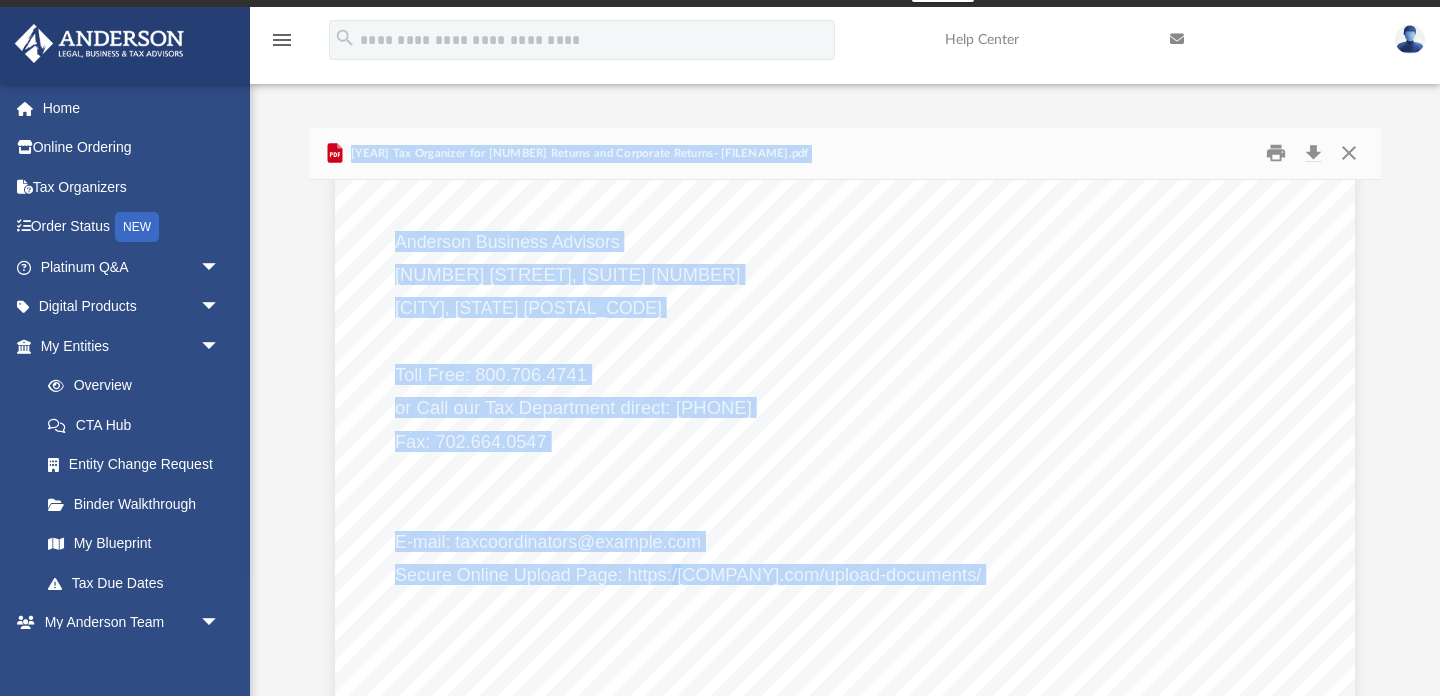 click on "[COMPANY].com | [PHONE] | [STATE] | [STATE] | [STATE] | [STATE]   [NUMBER] Rev[NUMBER].[NUMBER][NUMBER][NUMBER]_V[NUMBER] [YEAR] Tax Organizer for Corporate Returns and [NUMBER] Returns IMPORTANT We are not able to complete your tax return until we have received the completed Tax Organizer and all required documentation, including but not limited to the Client Statement, and payment information. [COMPANY] [NUMBER] [STREET], Suite [NUMBER] [CITY], [STATE] [ZIP] Toll Free: [PHONE] or Call our Tax Department direct: [PHONE] Fax: [PHONE] E-mail: [EMAIL] Secure Online Upload Page: https:/ /[COMPANY].com/upload-documents/ USE THIS ORGANIZER FOR CORPORATE RETURNS, INCLUDING C-CORPORATIONS," at bounding box center (845, 114) 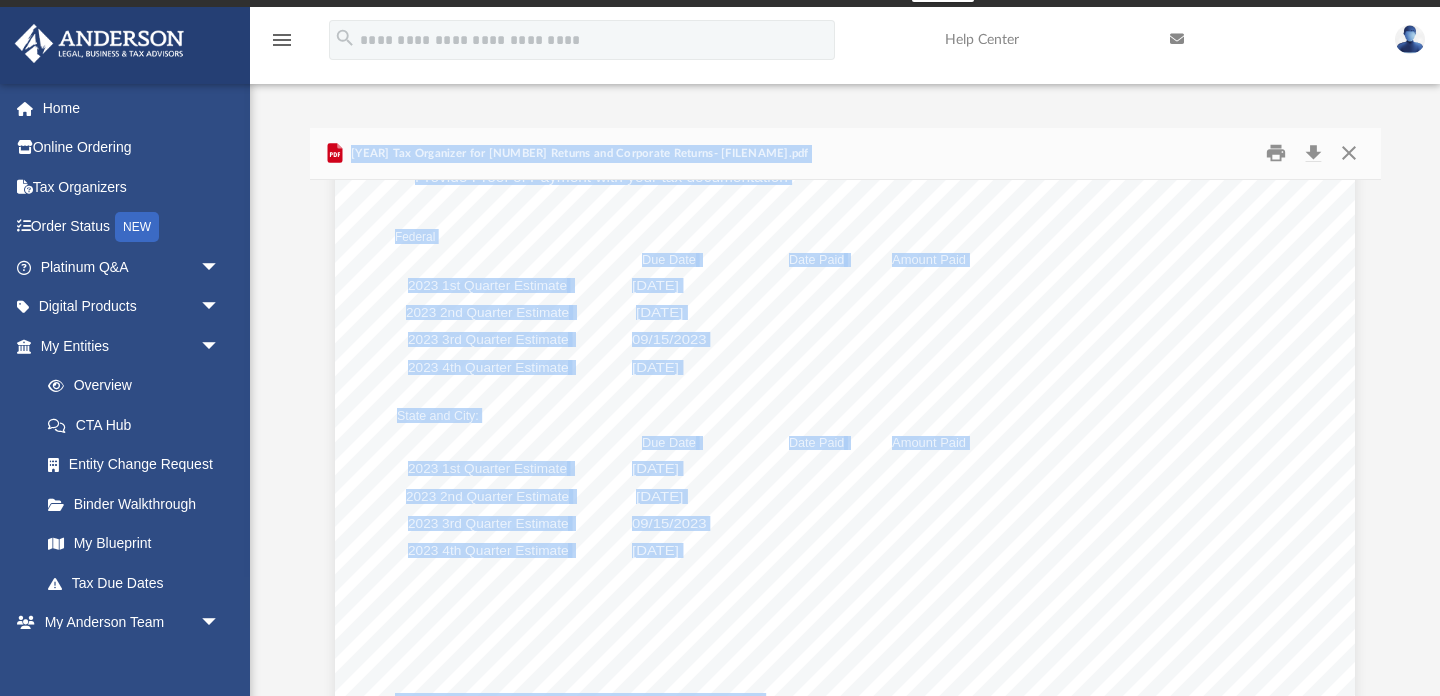scroll, scrollTop: 23783, scrollLeft: 0, axis: vertical 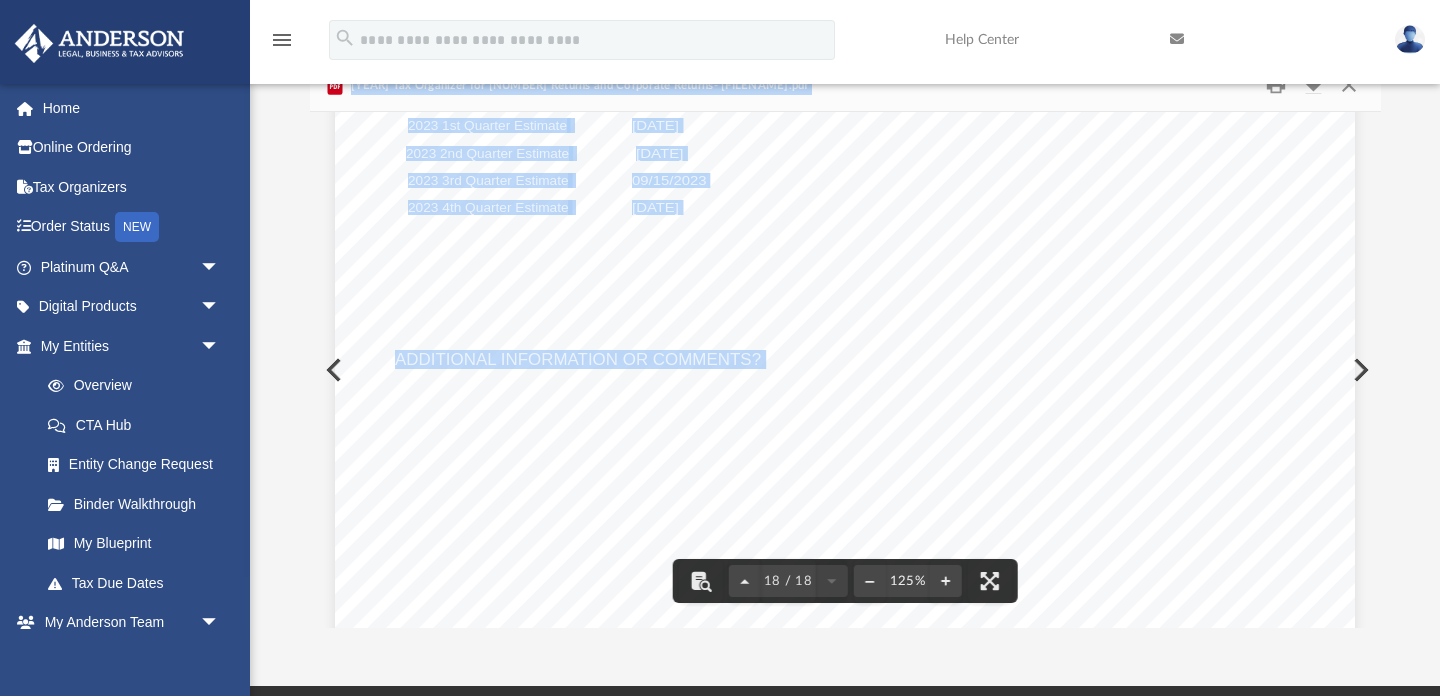 click on "March [DAY] / July [DAY]" at bounding box center [845, 363] 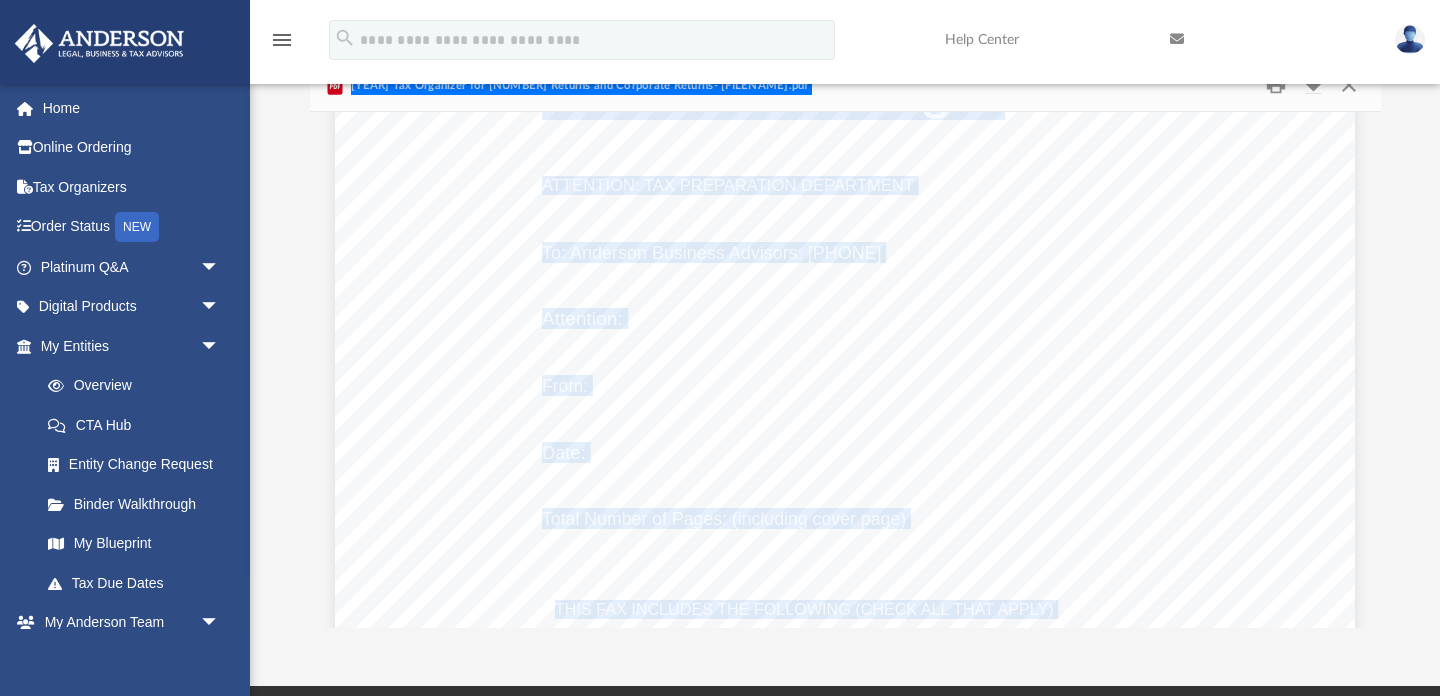scroll, scrollTop: 5724, scrollLeft: 0, axis: vertical 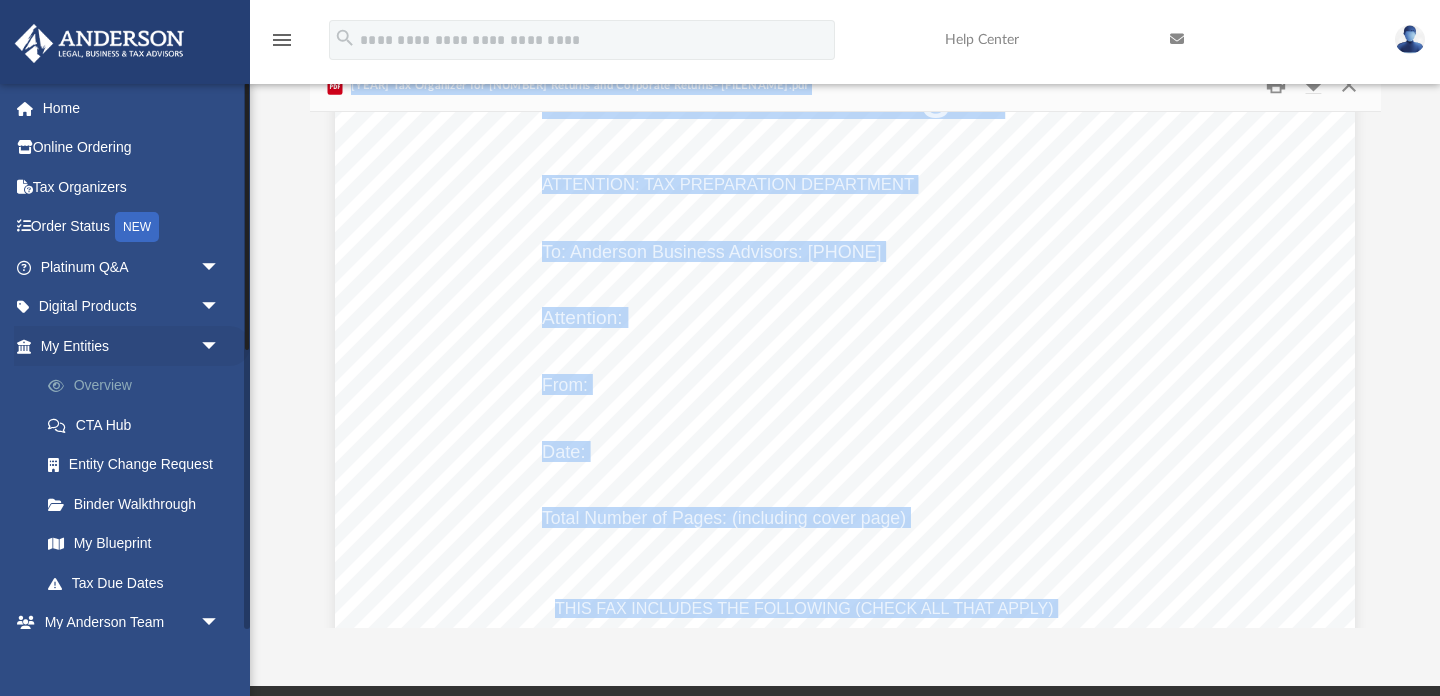 click on "Overview" at bounding box center [139, 386] 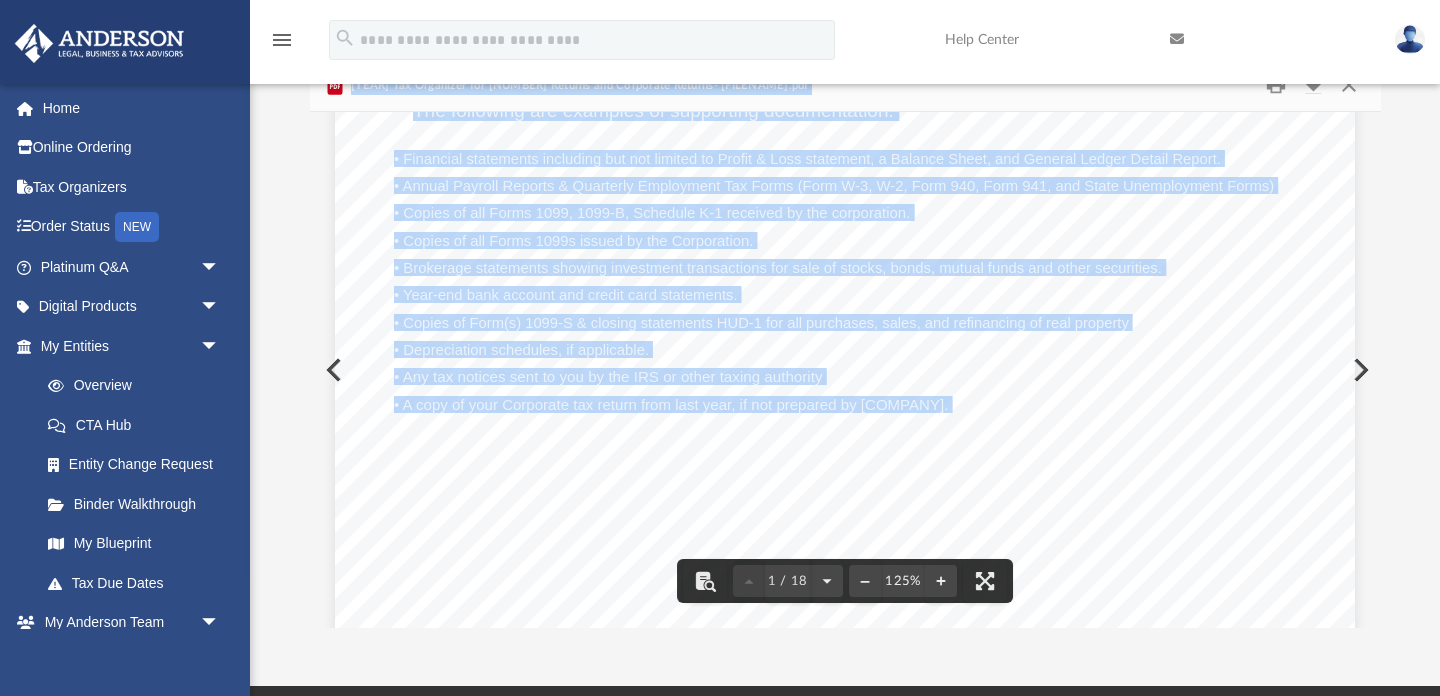 scroll, scrollTop: 0, scrollLeft: 0, axis: both 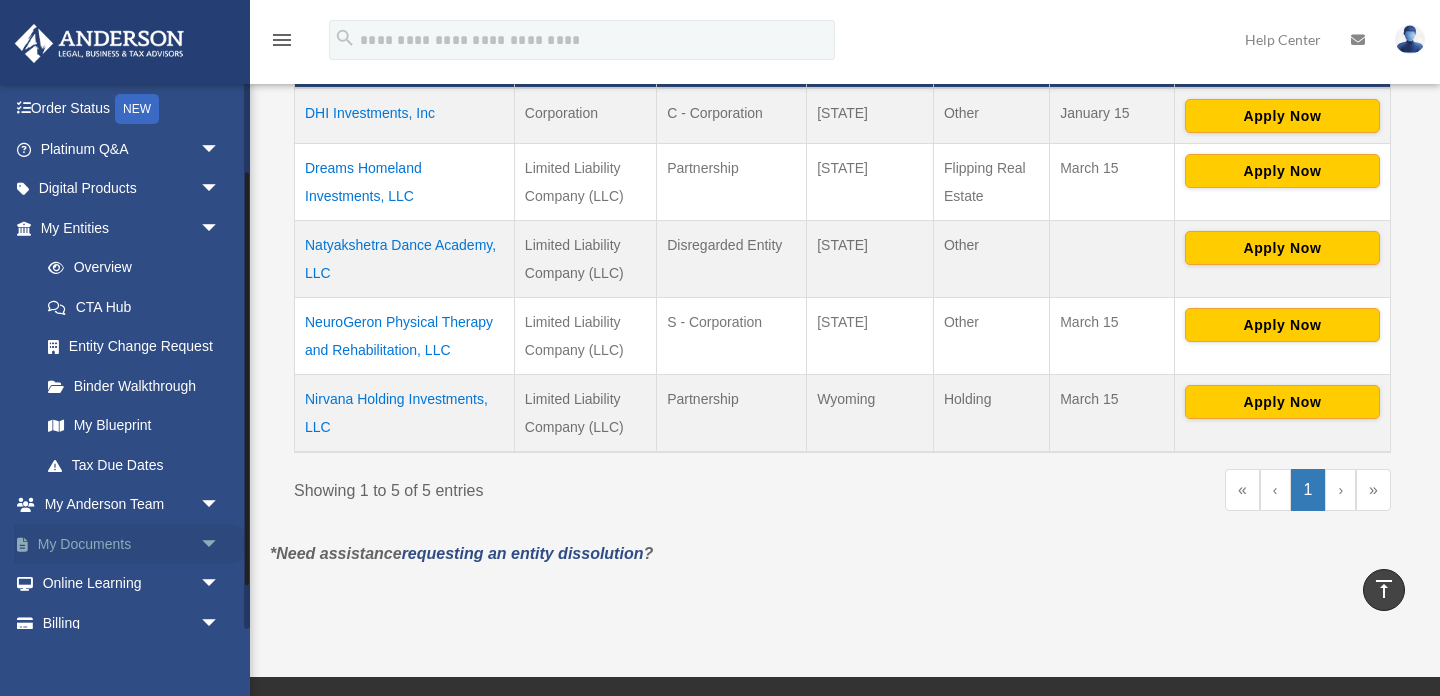 click on "My Documents arrow_drop_down" at bounding box center (132, 544) 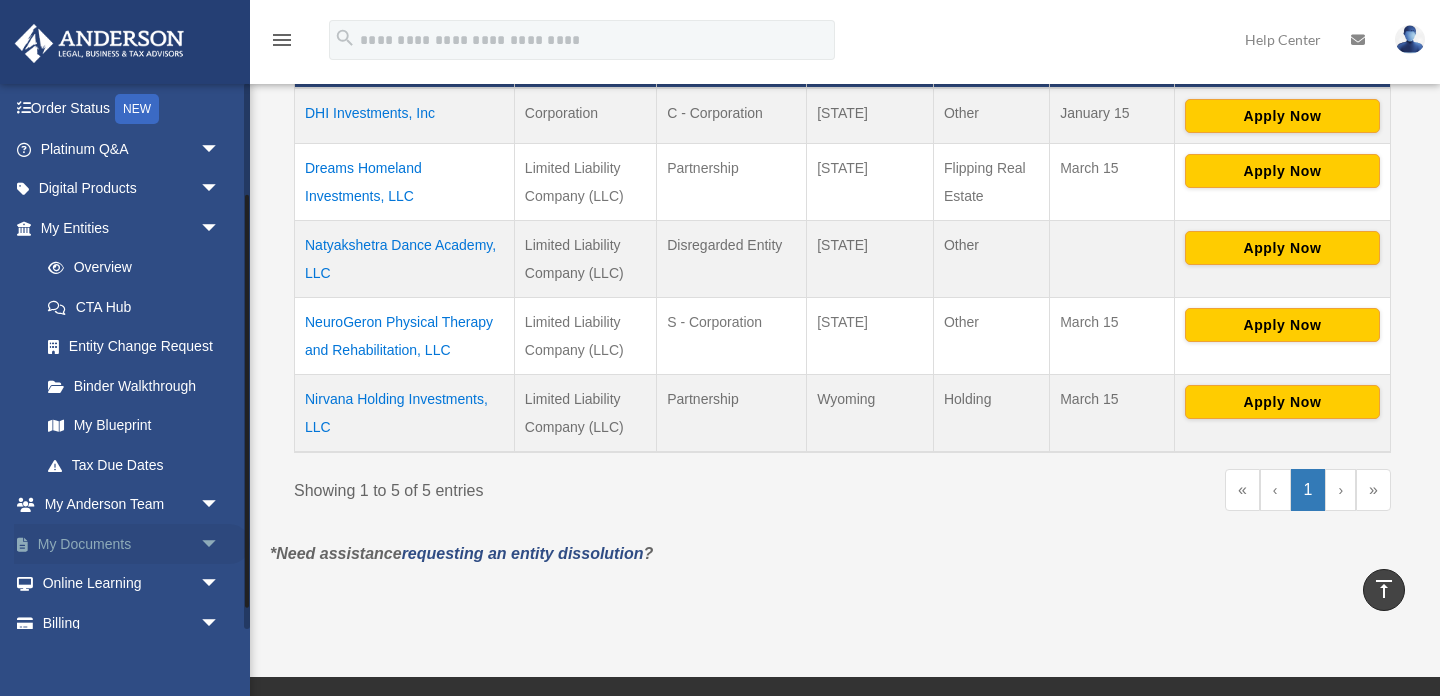 scroll, scrollTop: 176, scrollLeft: 0, axis: vertical 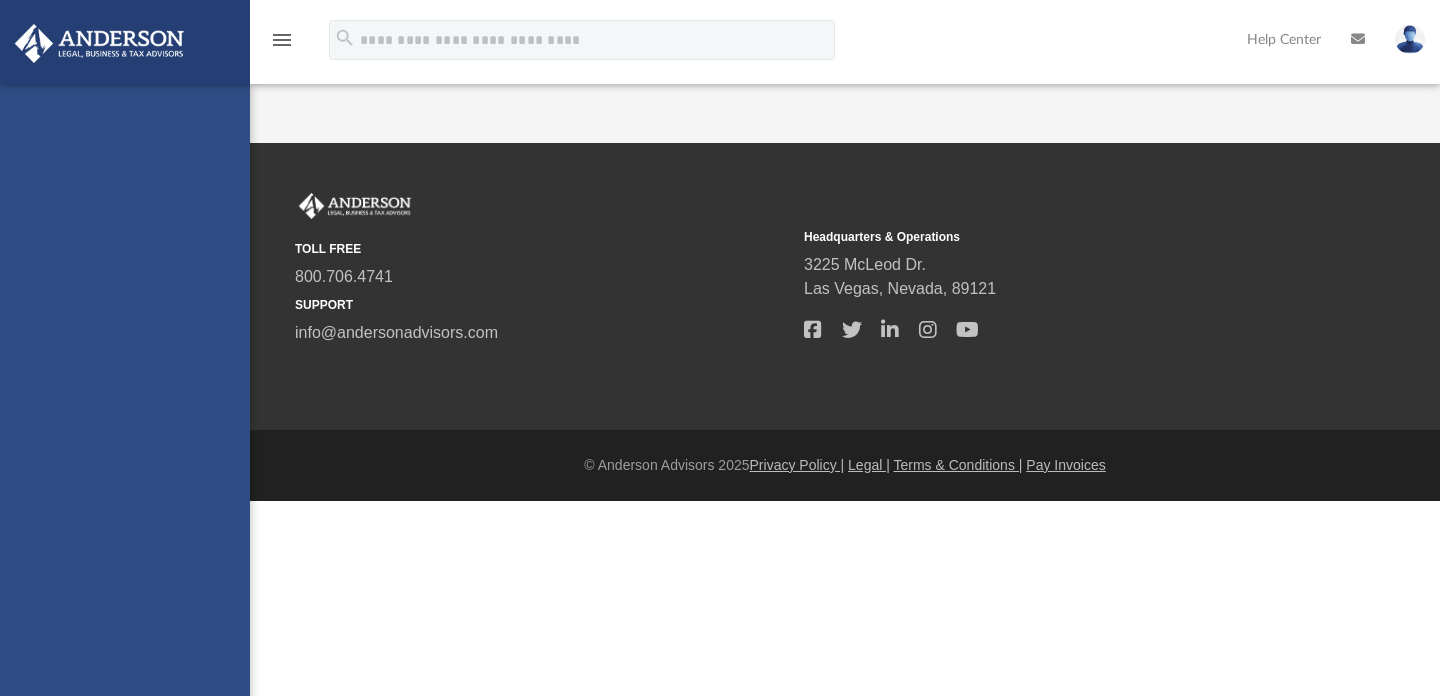 click on "sreejesh_physio@hotmail.com
Sign Out
sreejesh_physio@hotmail.com
Home
Online Ordering
Tax Organizers
Order Status  NEW
Platinum Q&A
Client FAQ
Platinum Walkthrough
Submit a Question
Answered Questions
Document Review
Platinum Knowledge Room
Tax & Bookkeeping Packages
Land Trust & Deed Forum
Portal Feedback
Digital Products
Tax Toolbox
Business Credit Optimizer
Virtual Bookkeeping
Land Trust Kit
Wholesale Trust Kit
Non Profit Resource Kit
My Entities
Overview
CTA Hub
Entity Change Request
Binder Walkthrough
My Blueprint
Tax Due Dates
My Anderson Team
My Anderson Team
Anderson System
Client Referrals
My Documents
Box
Meeting Minutes
Forms Library
Notarize" at bounding box center (125, 432) 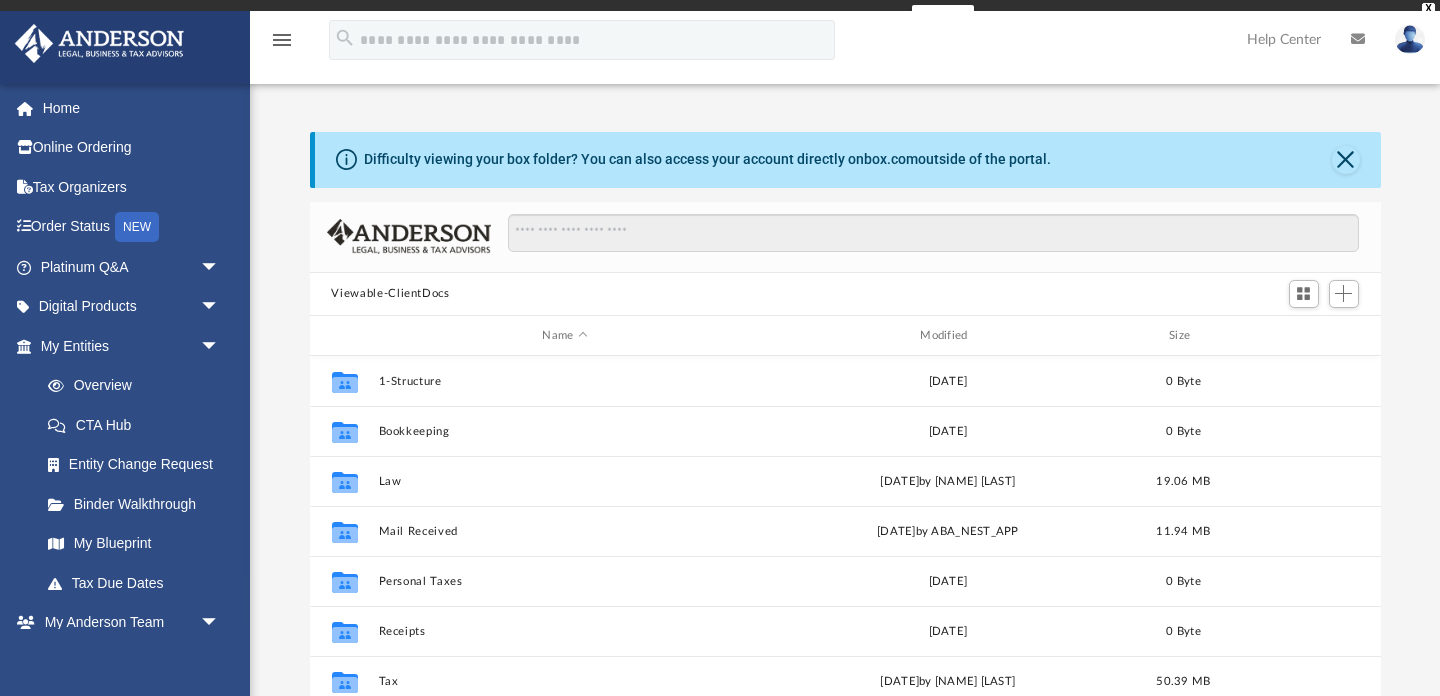 scroll, scrollTop: 1, scrollLeft: 1, axis: both 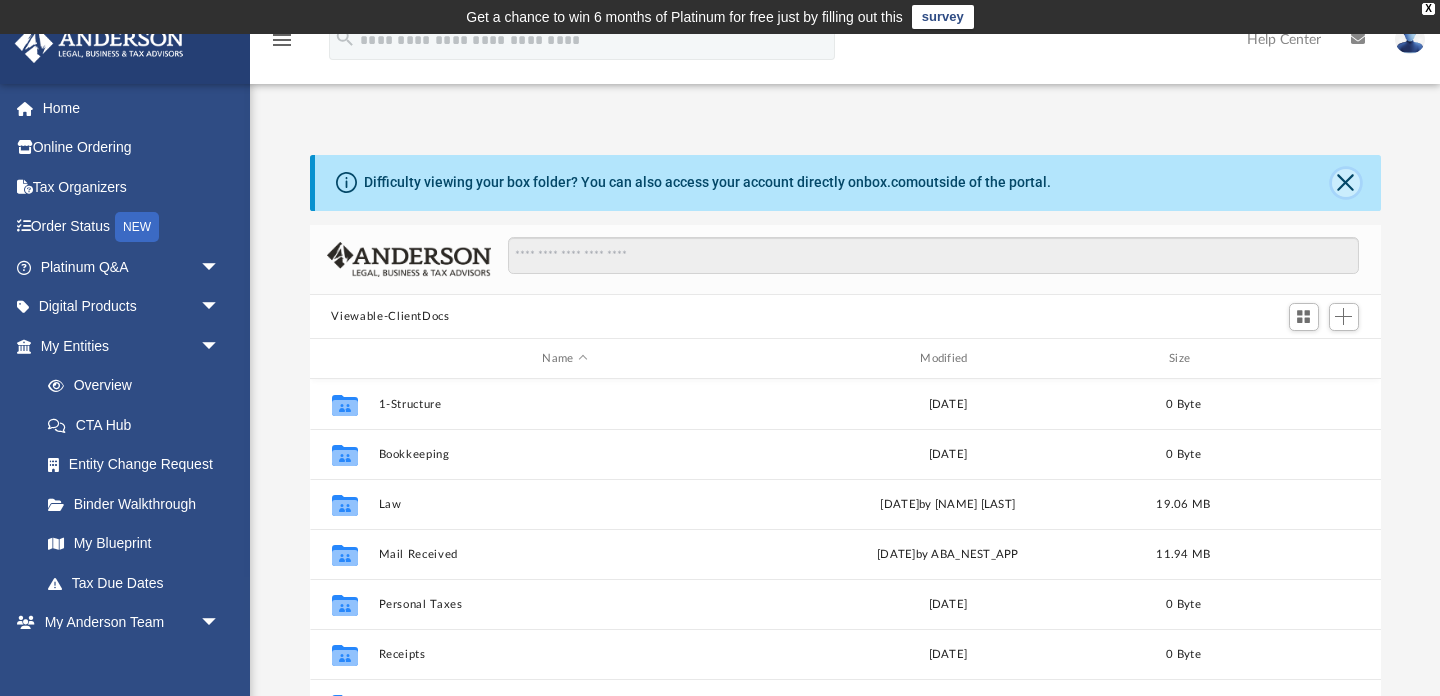 click 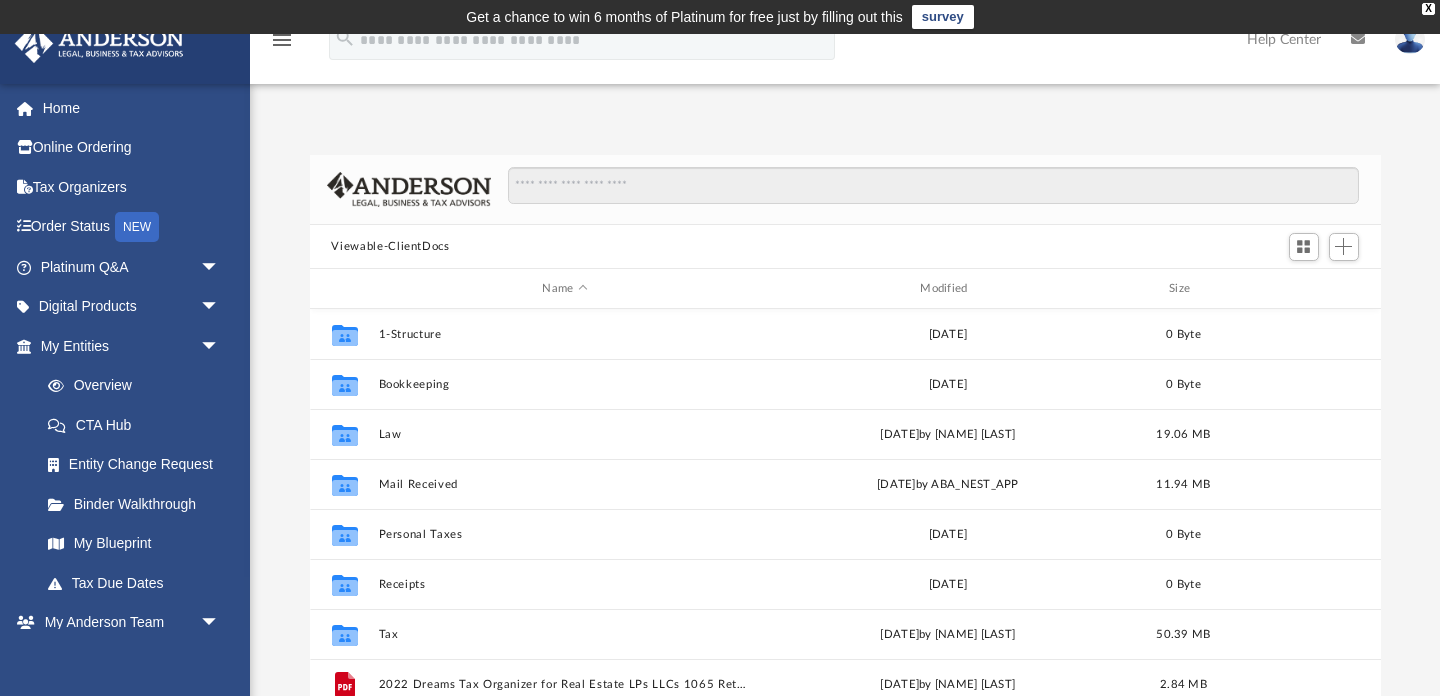 click at bounding box center [1410, 39] 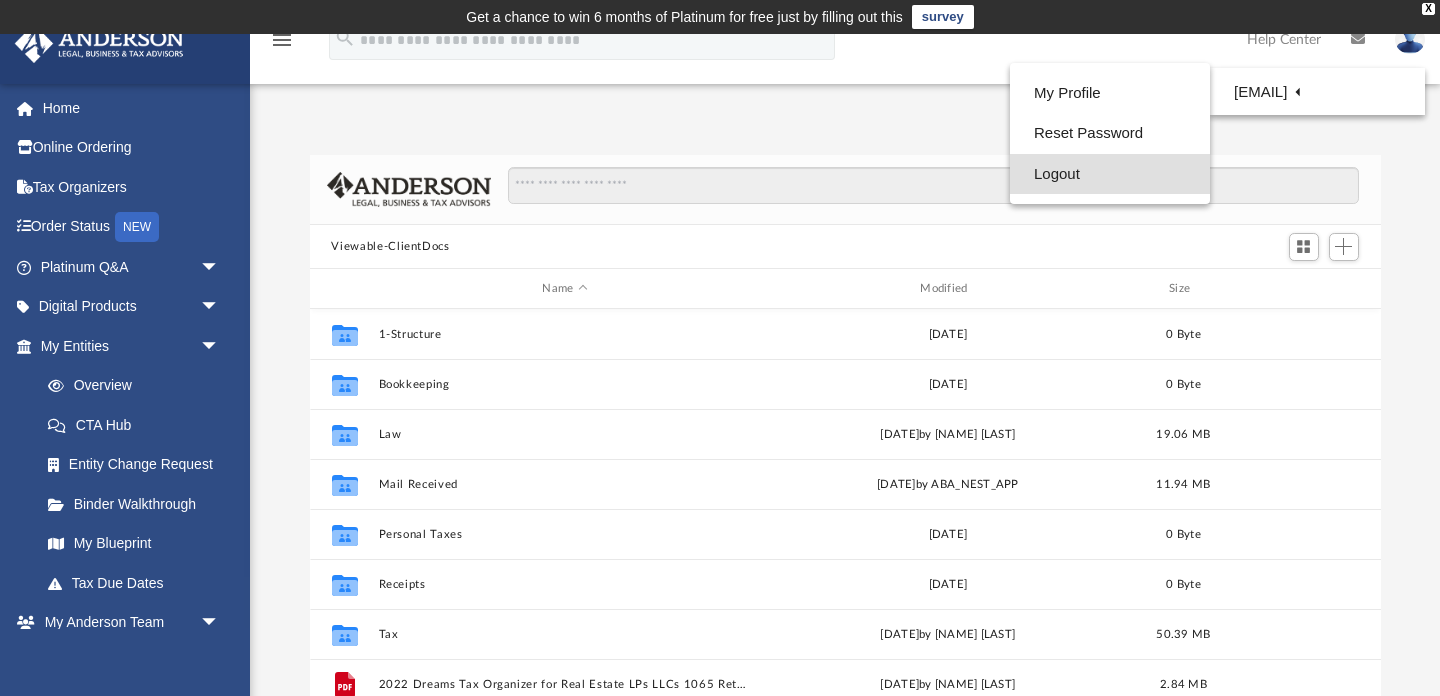 click on "Logout" at bounding box center [1110, 174] 